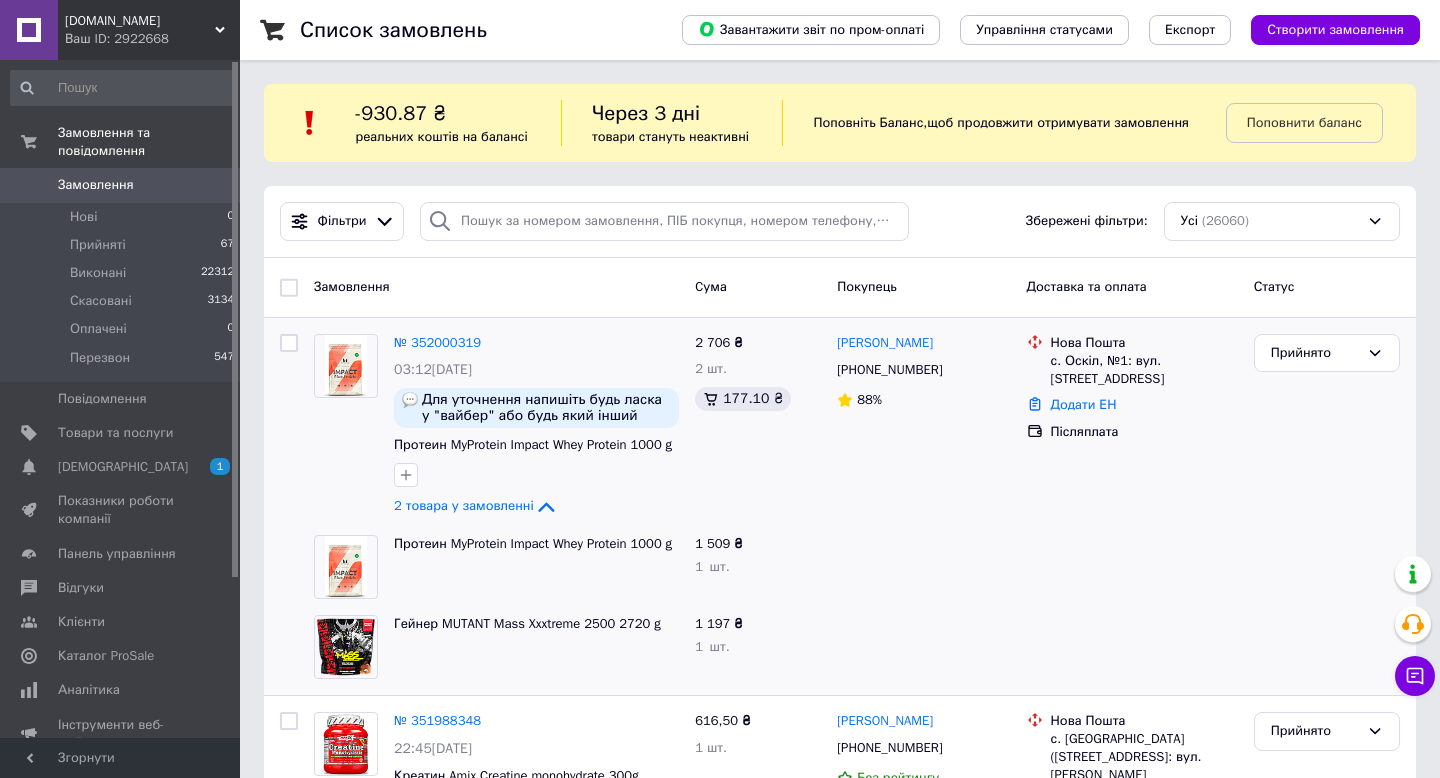 scroll, scrollTop: 0, scrollLeft: 0, axis: both 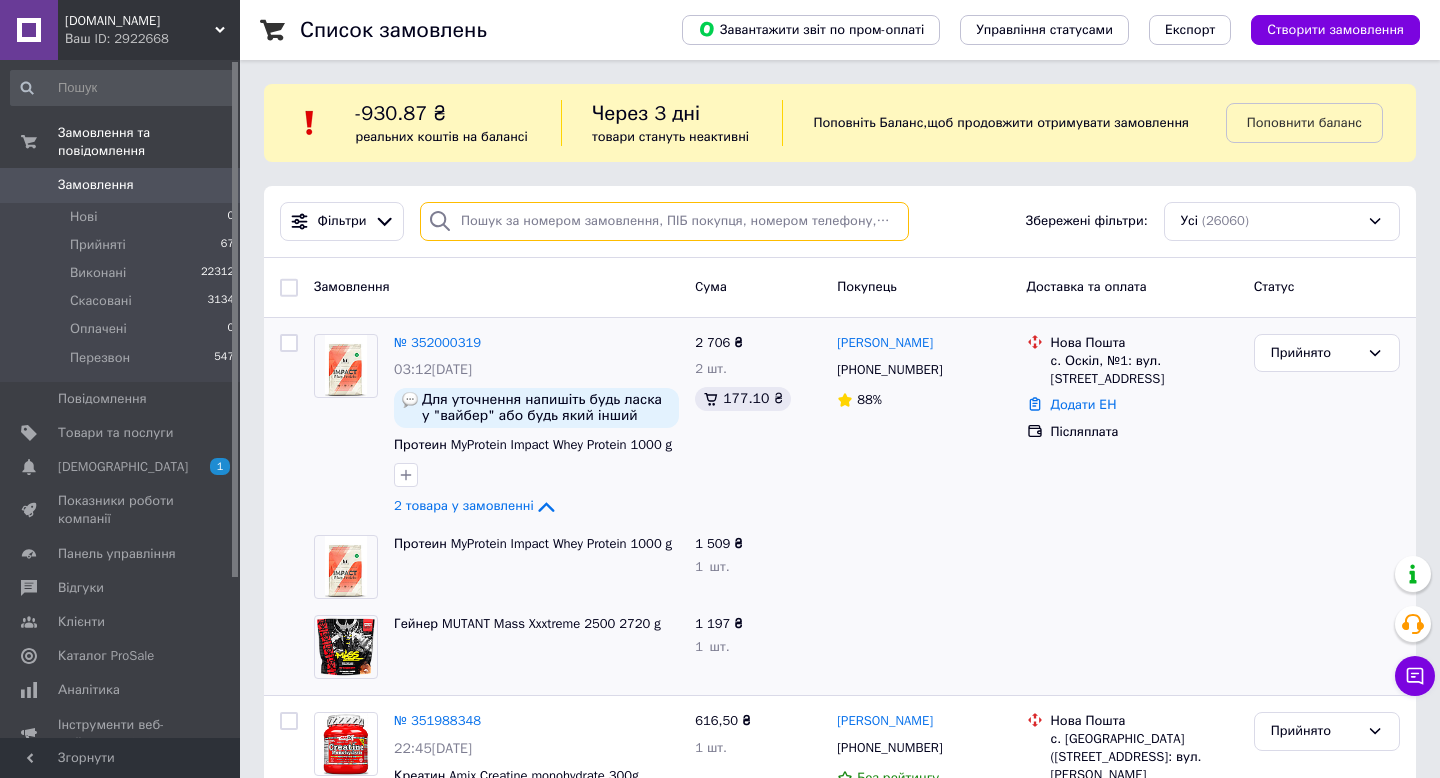 click at bounding box center (664, 221) 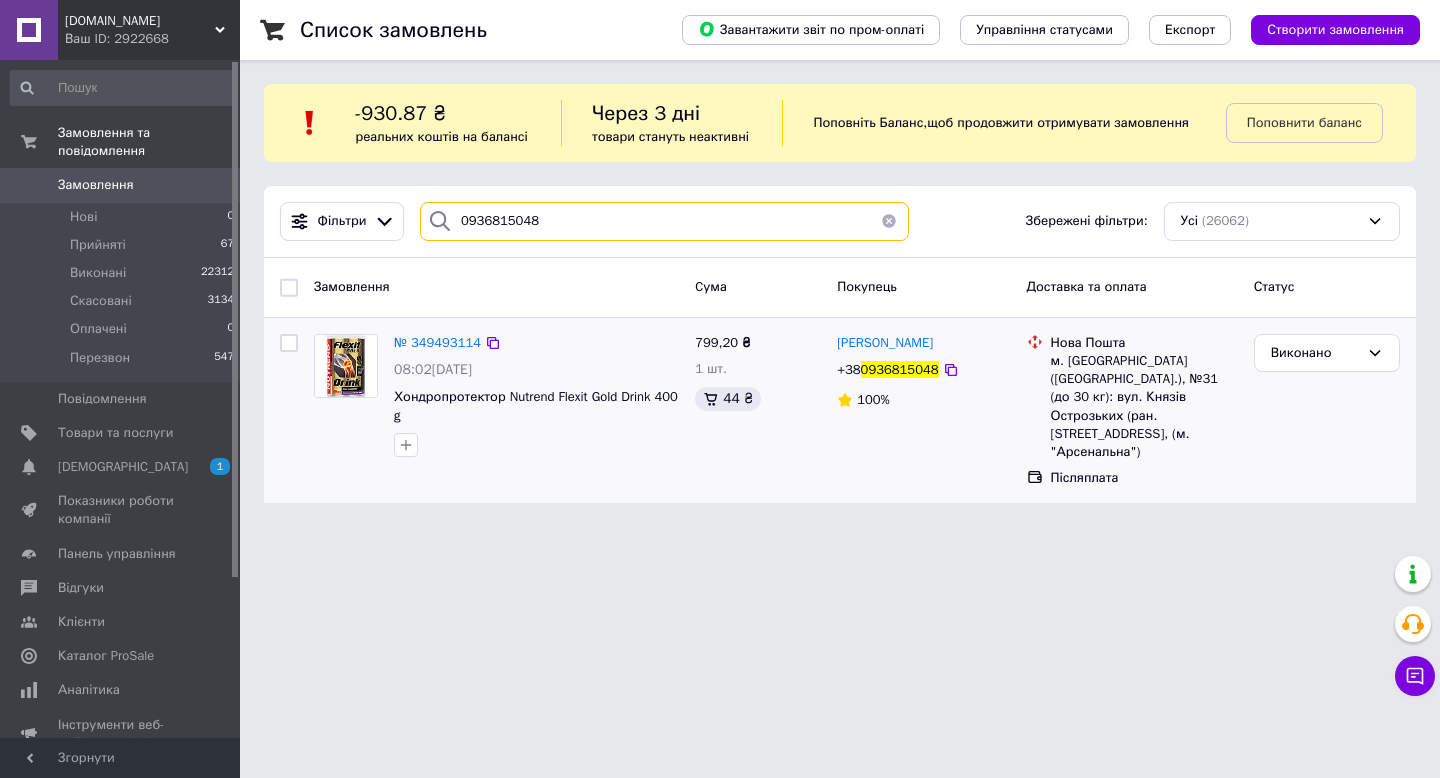 type on "0936815048" 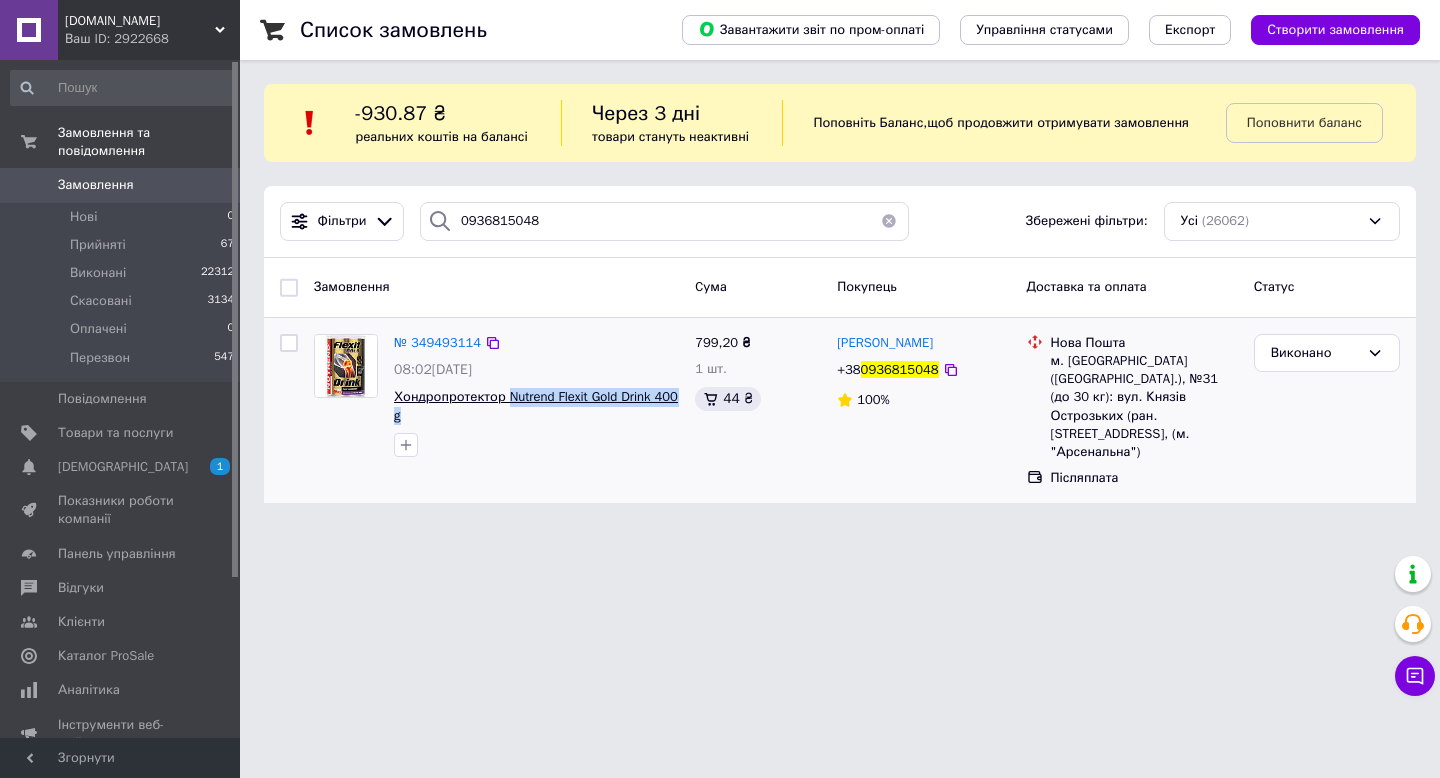 drag, startPoint x: 516, startPoint y: 434, endPoint x: 511, endPoint y: 420, distance: 14.866069 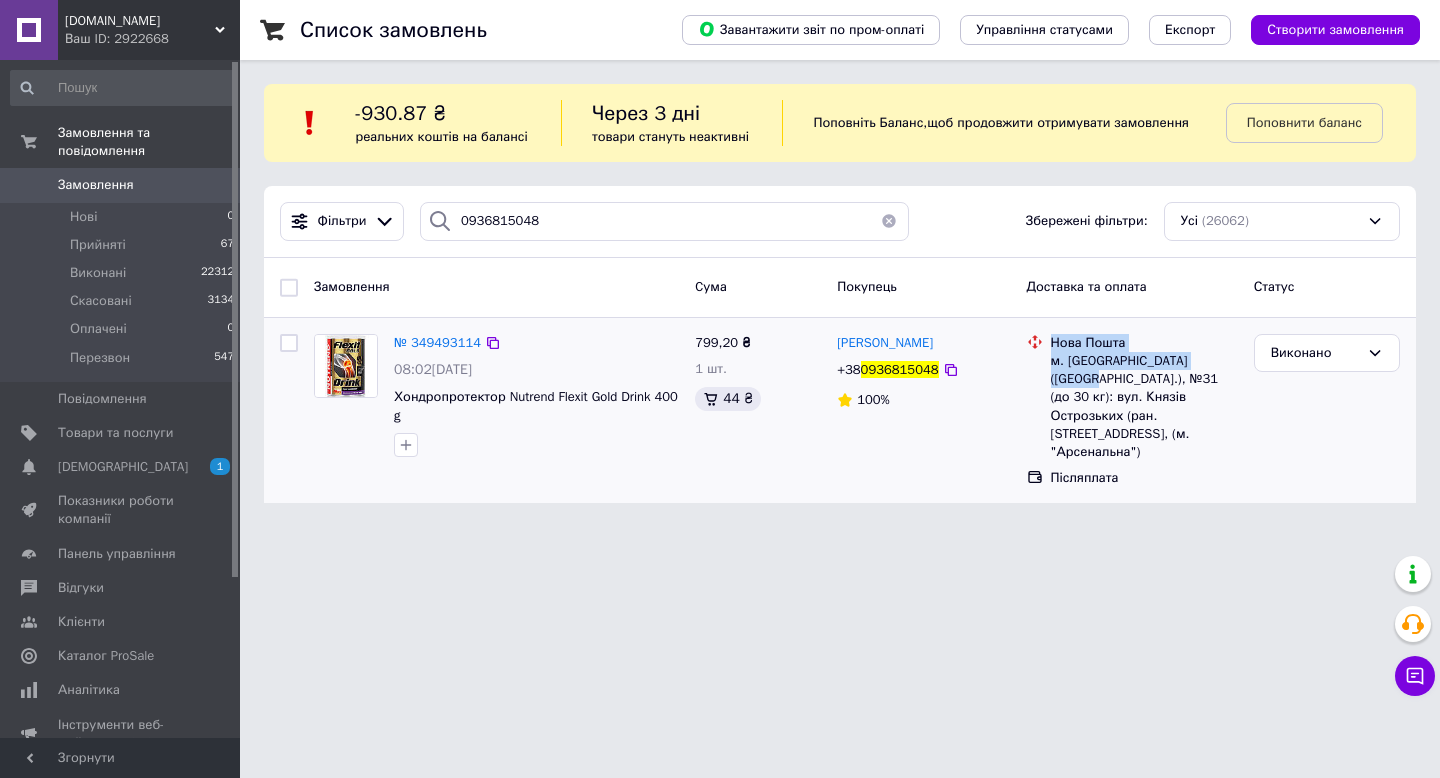drag, startPoint x: 1052, startPoint y: 362, endPoint x: 1232, endPoint y: 378, distance: 180.70972 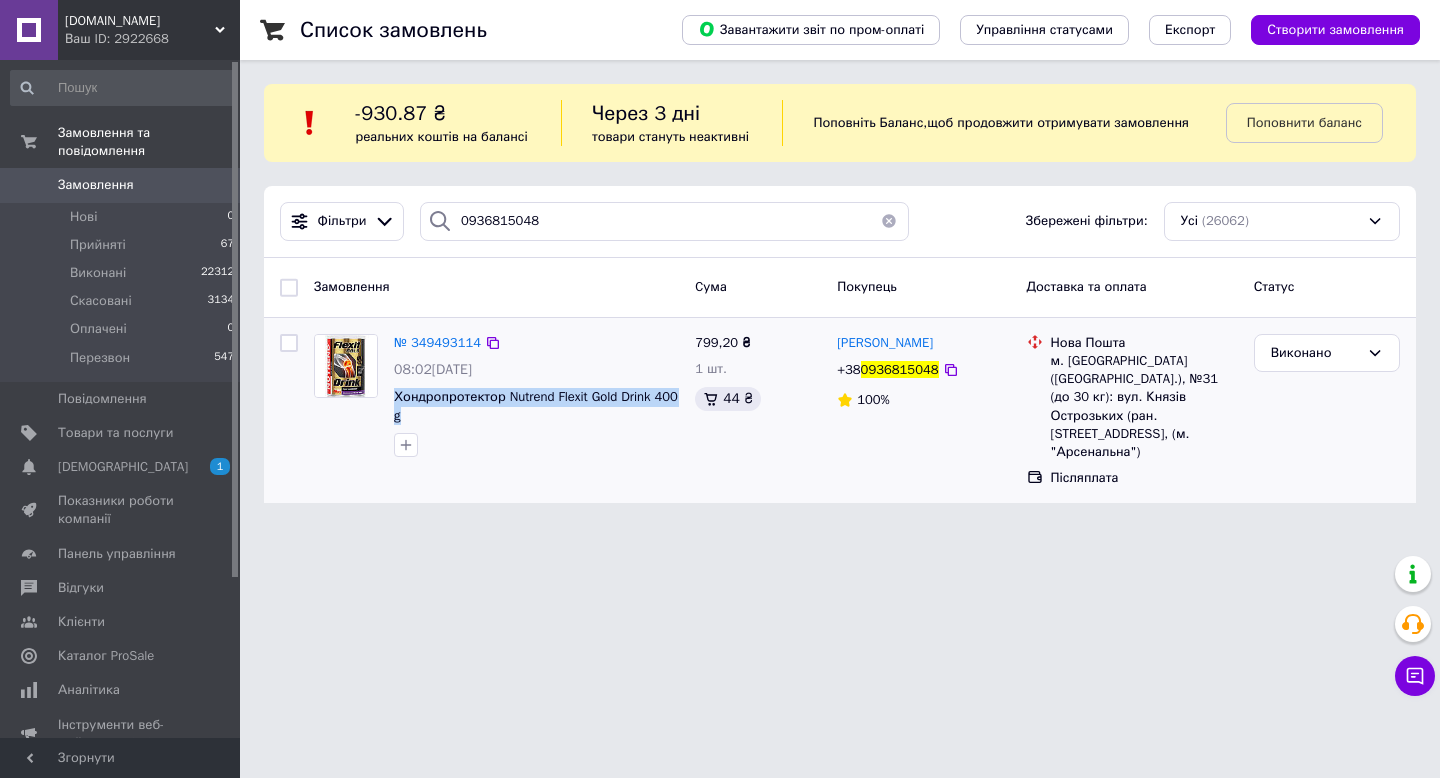 drag, startPoint x: 434, startPoint y: 438, endPoint x: 387, endPoint y: 416, distance: 51.894123 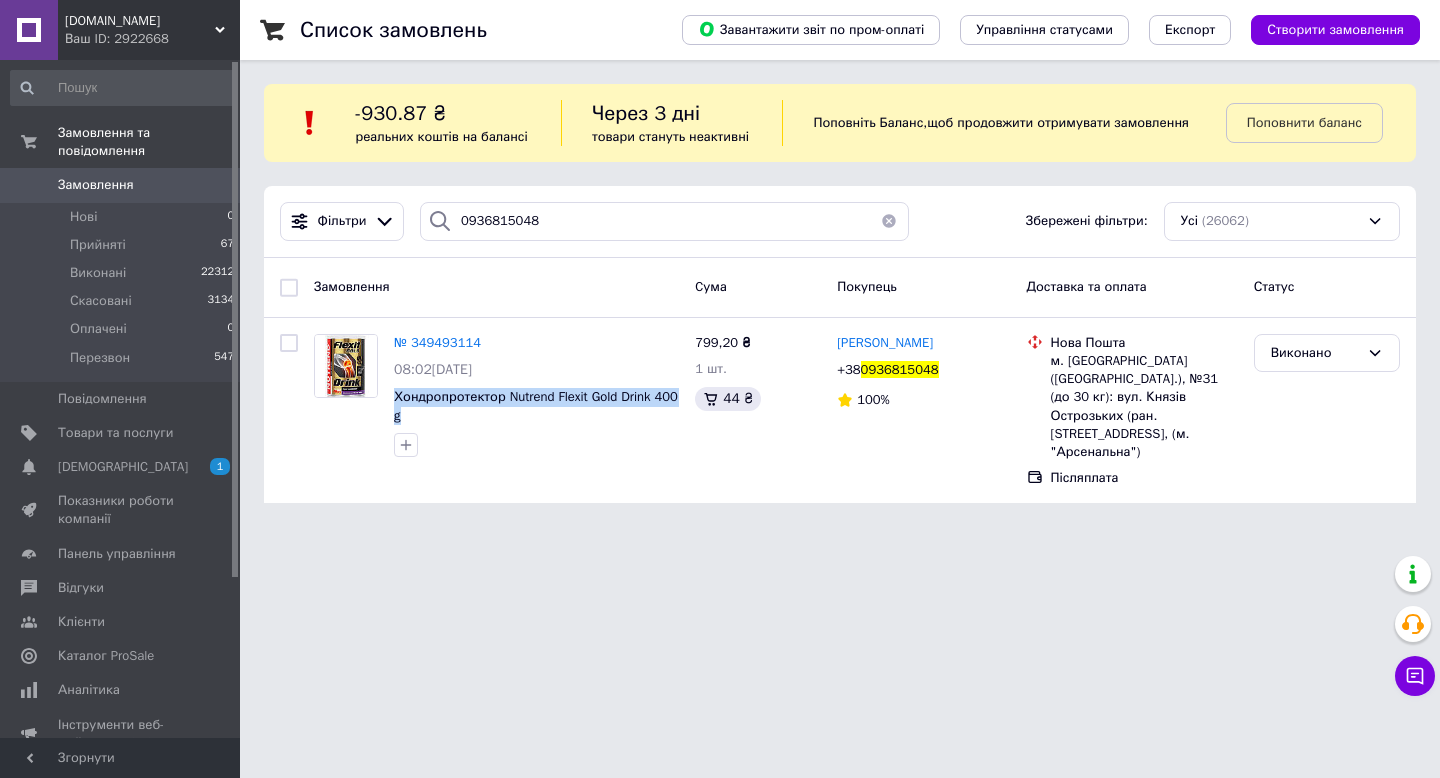 click at bounding box center [889, 221] 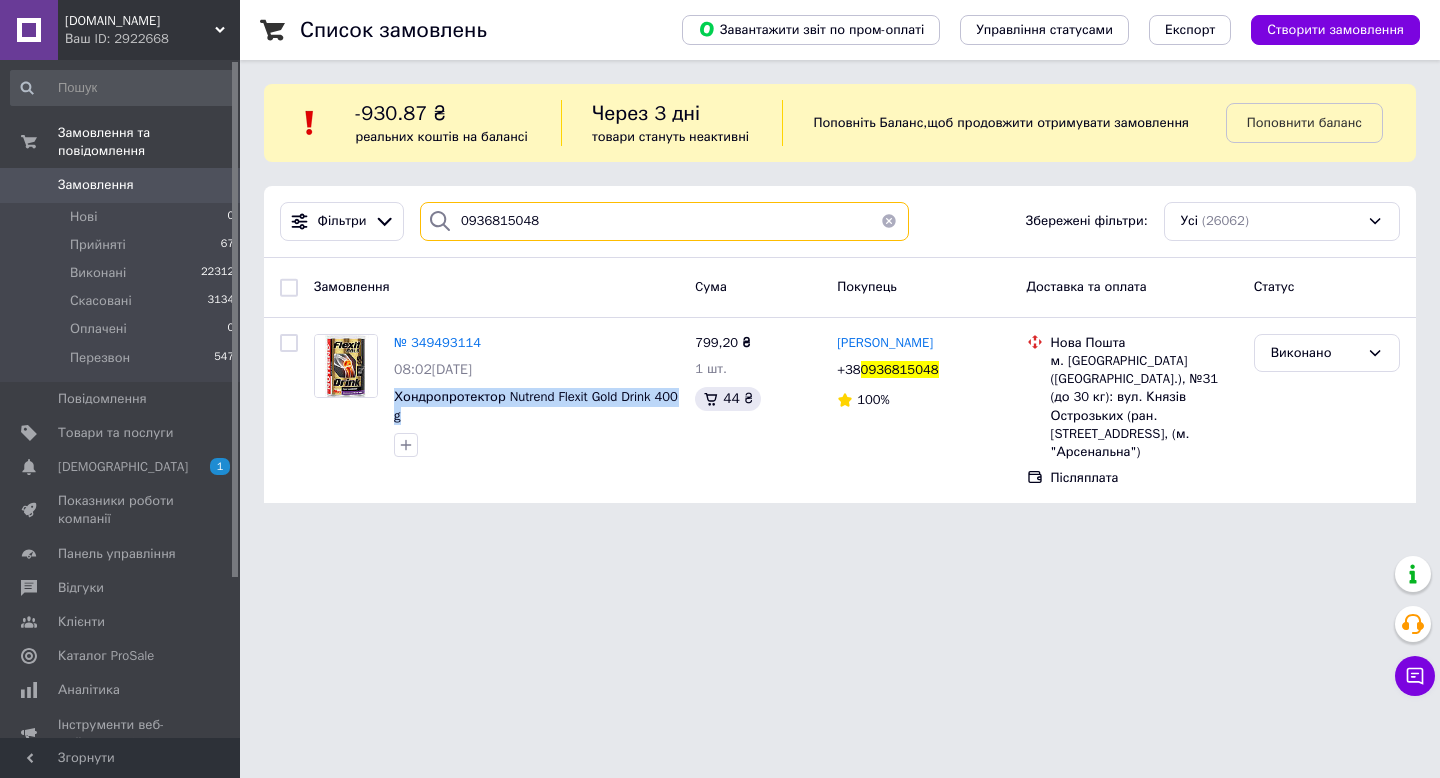 type 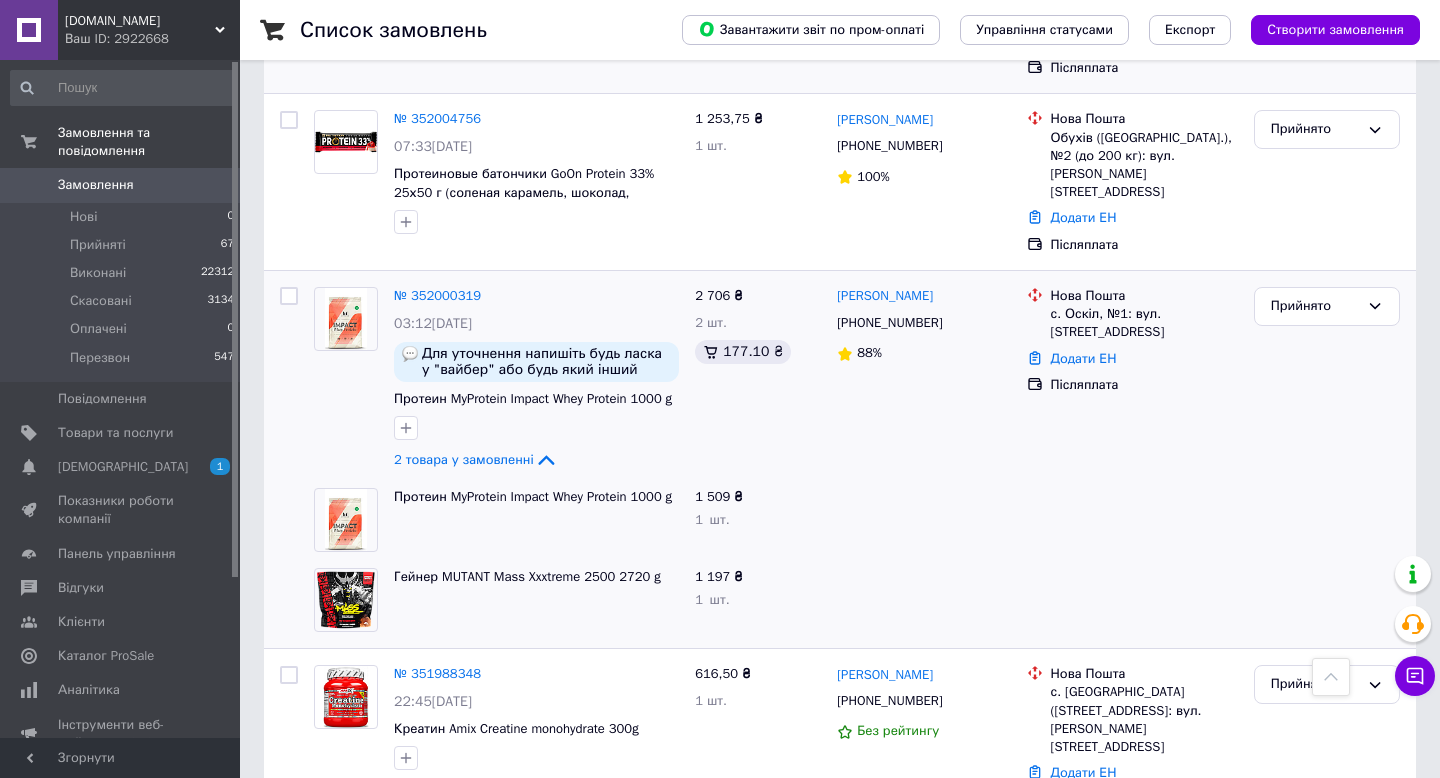 scroll, scrollTop: 598, scrollLeft: 0, axis: vertical 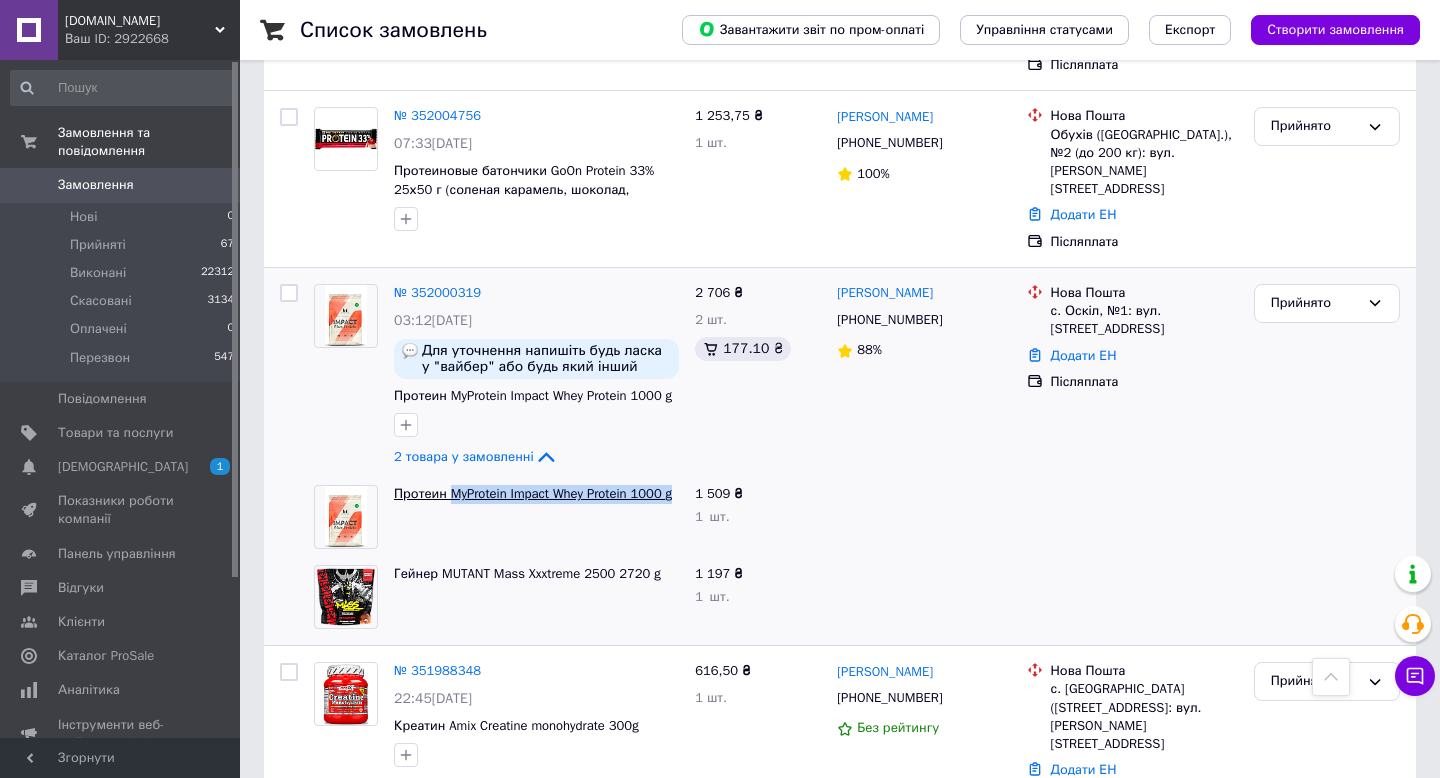 drag, startPoint x: 461, startPoint y: 497, endPoint x: 455, endPoint y: 482, distance: 16.155495 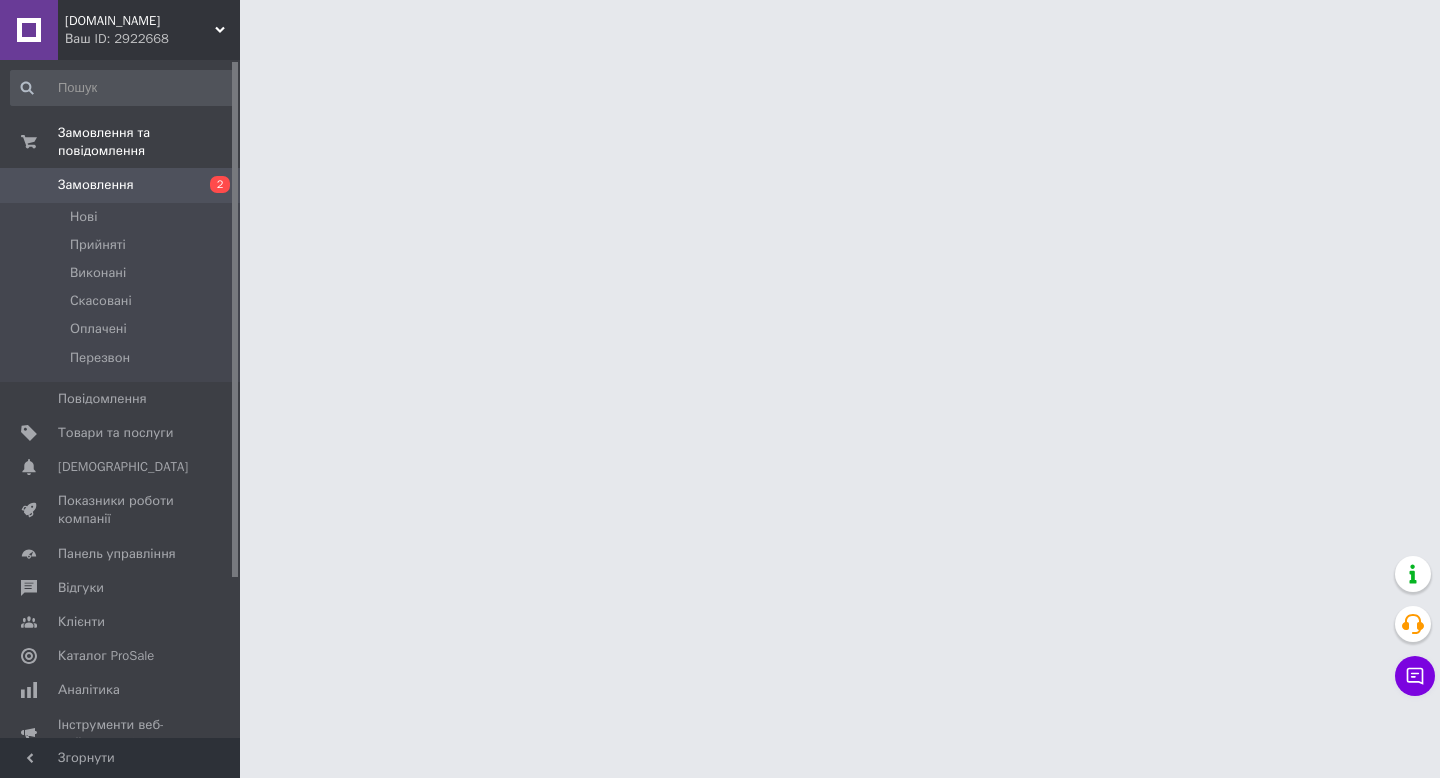 scroll, scrollTop: 0, scrollLeft: 0, axis: both 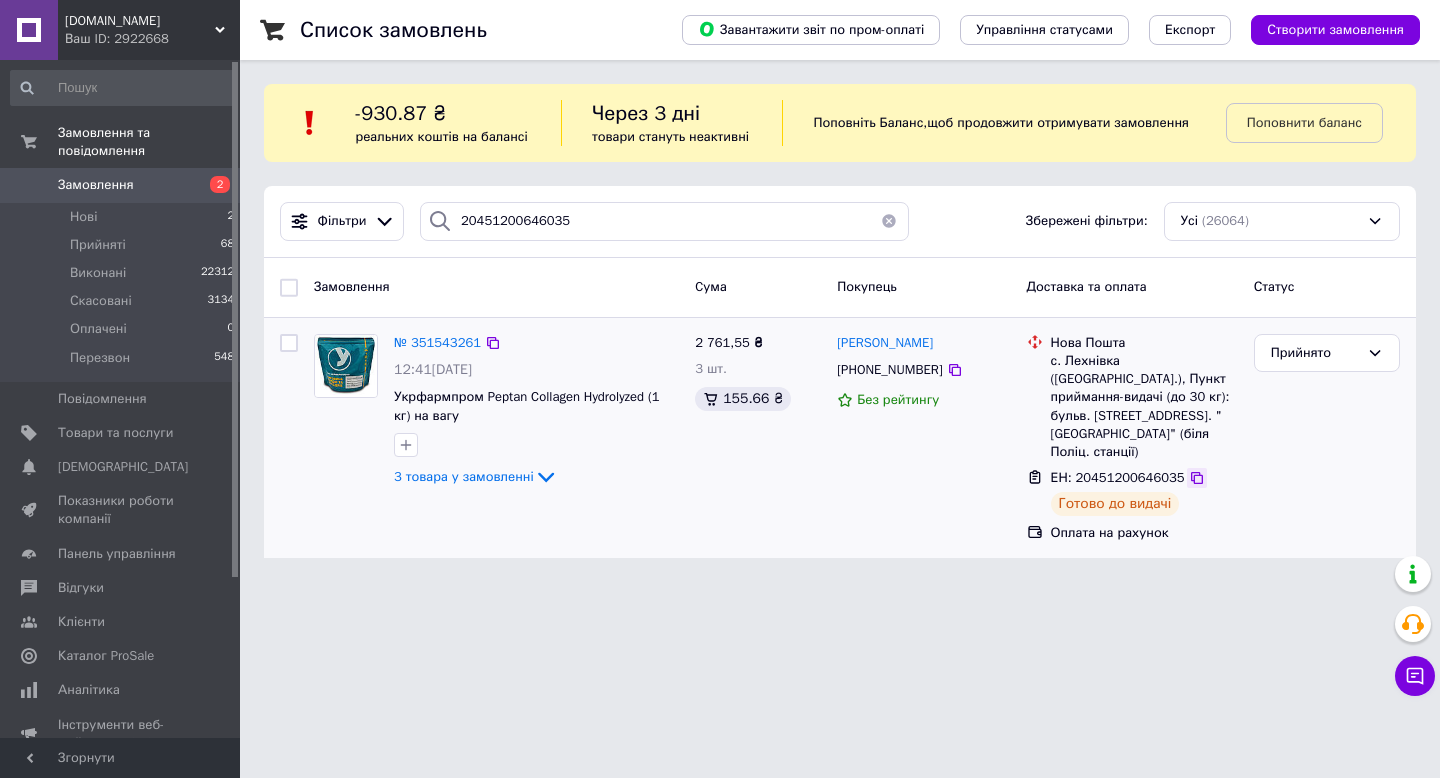 click 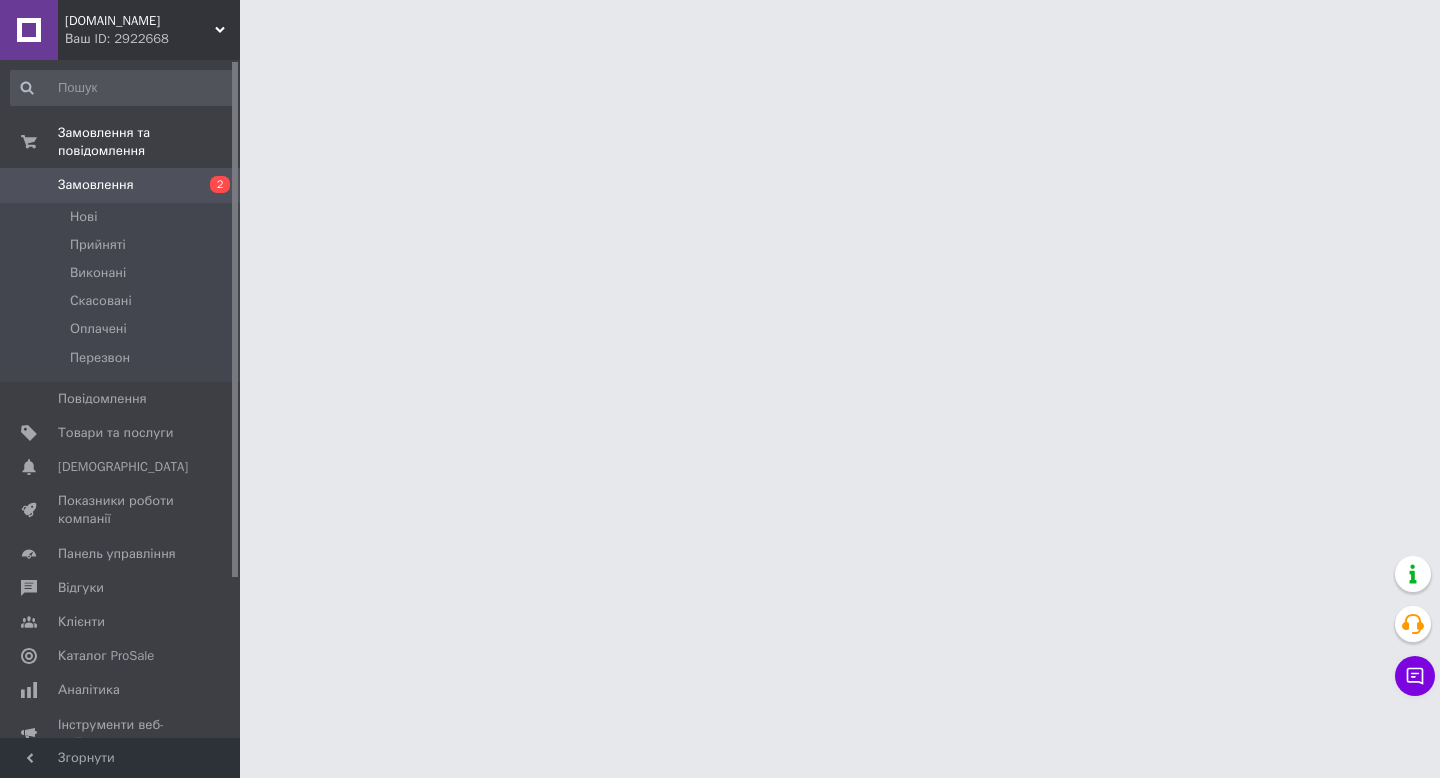 scroll, scrollTop: 0, scrollLeft: 0, axis: both 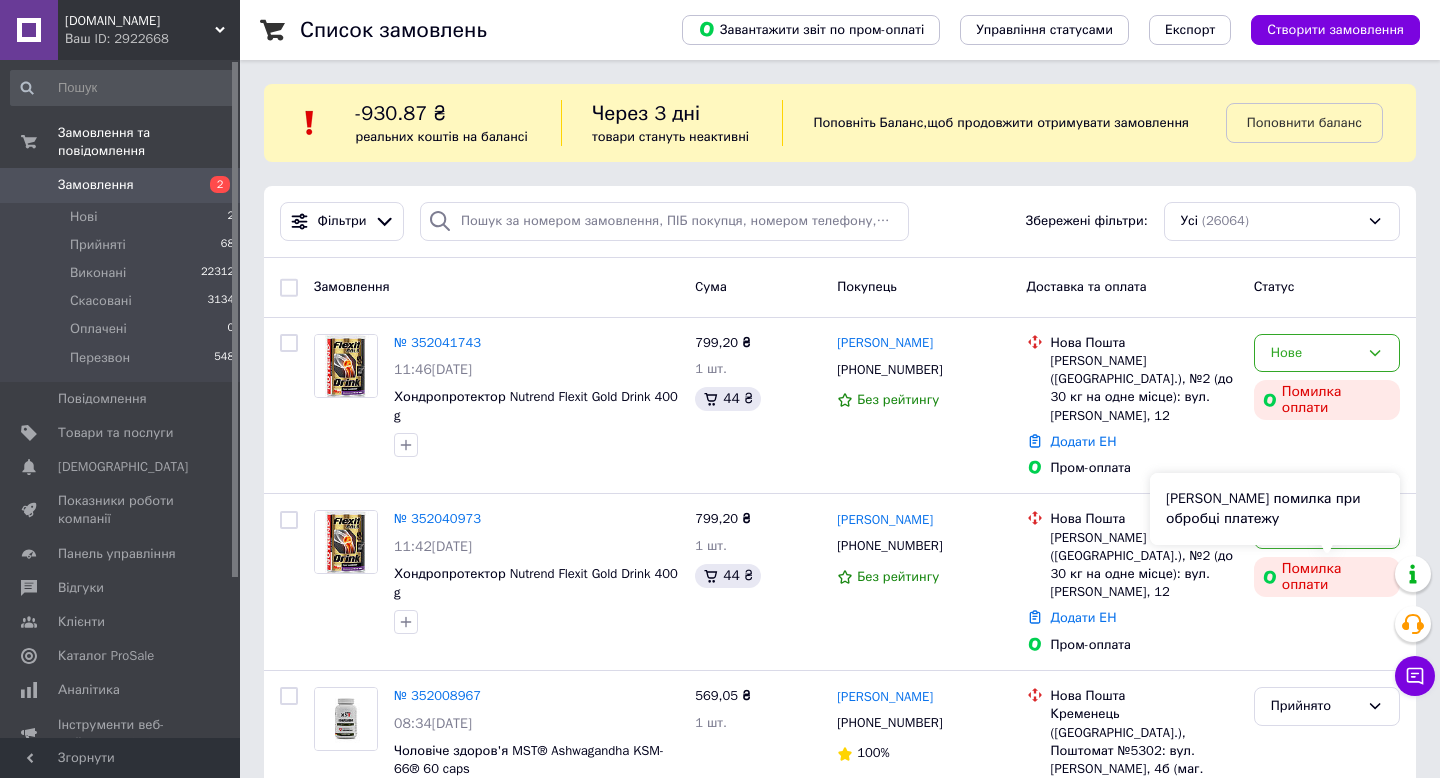 click on "Сталася помилка при обробці платежу" at bounding box center (1275, 509) 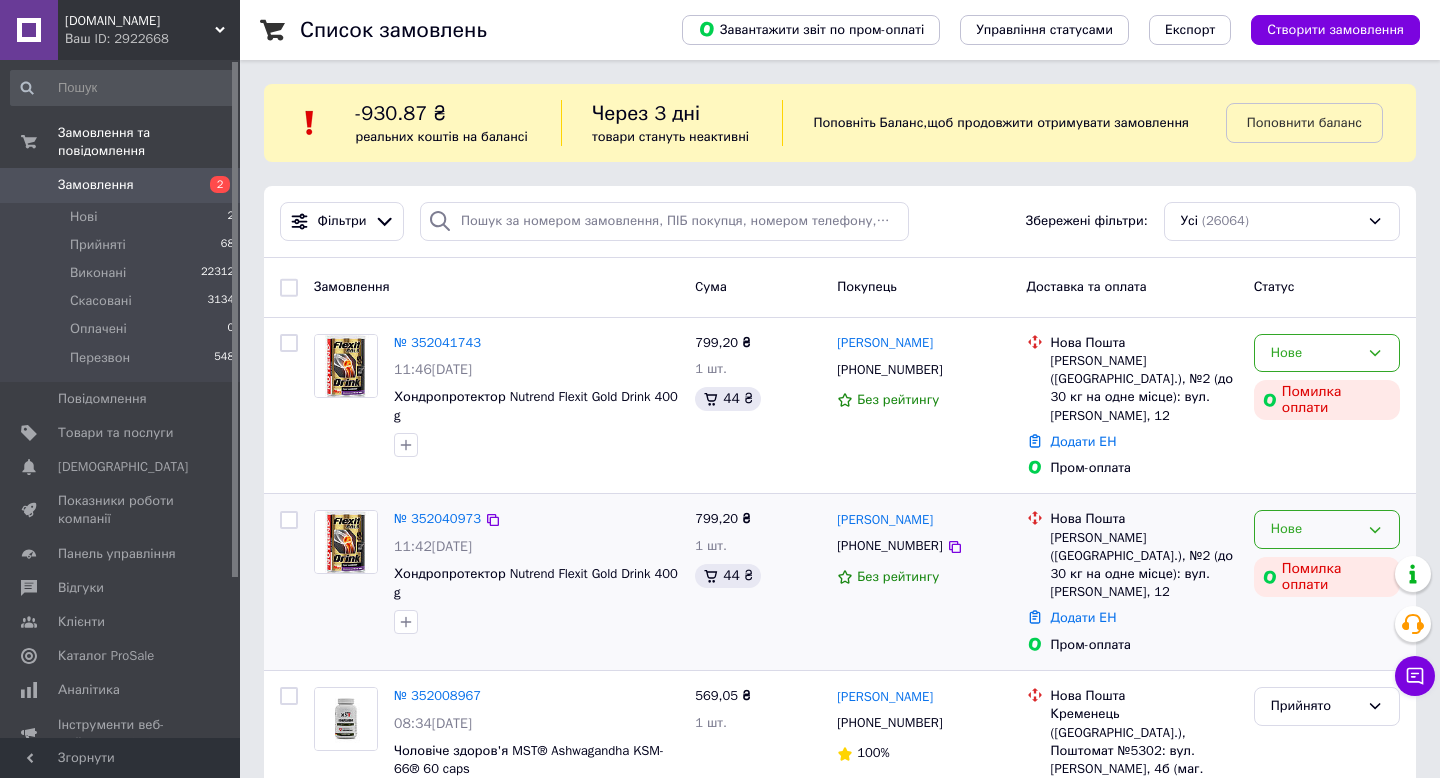 click on "Нове" at bounding box center [1327, 529] 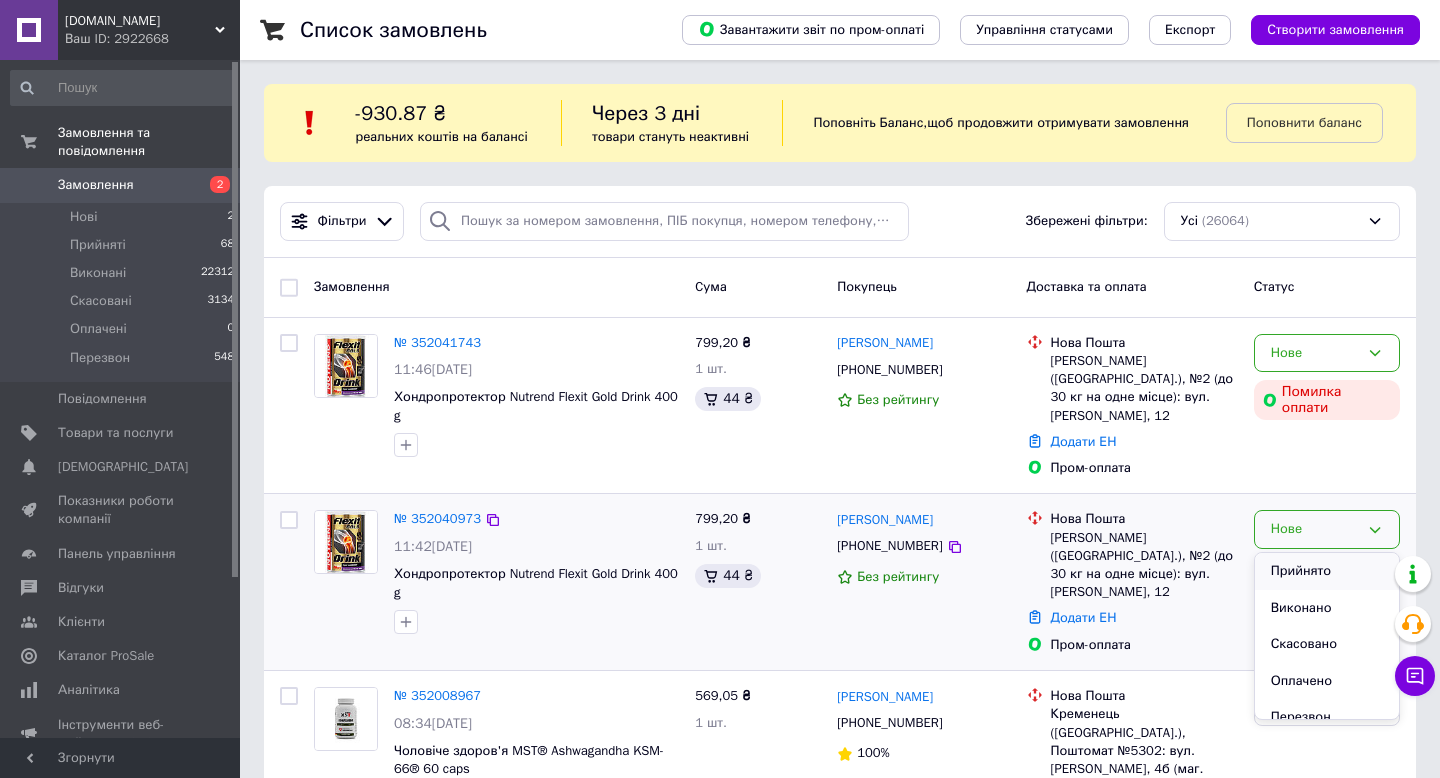 click on "Прийнято" at bounding box center (1327, 571) 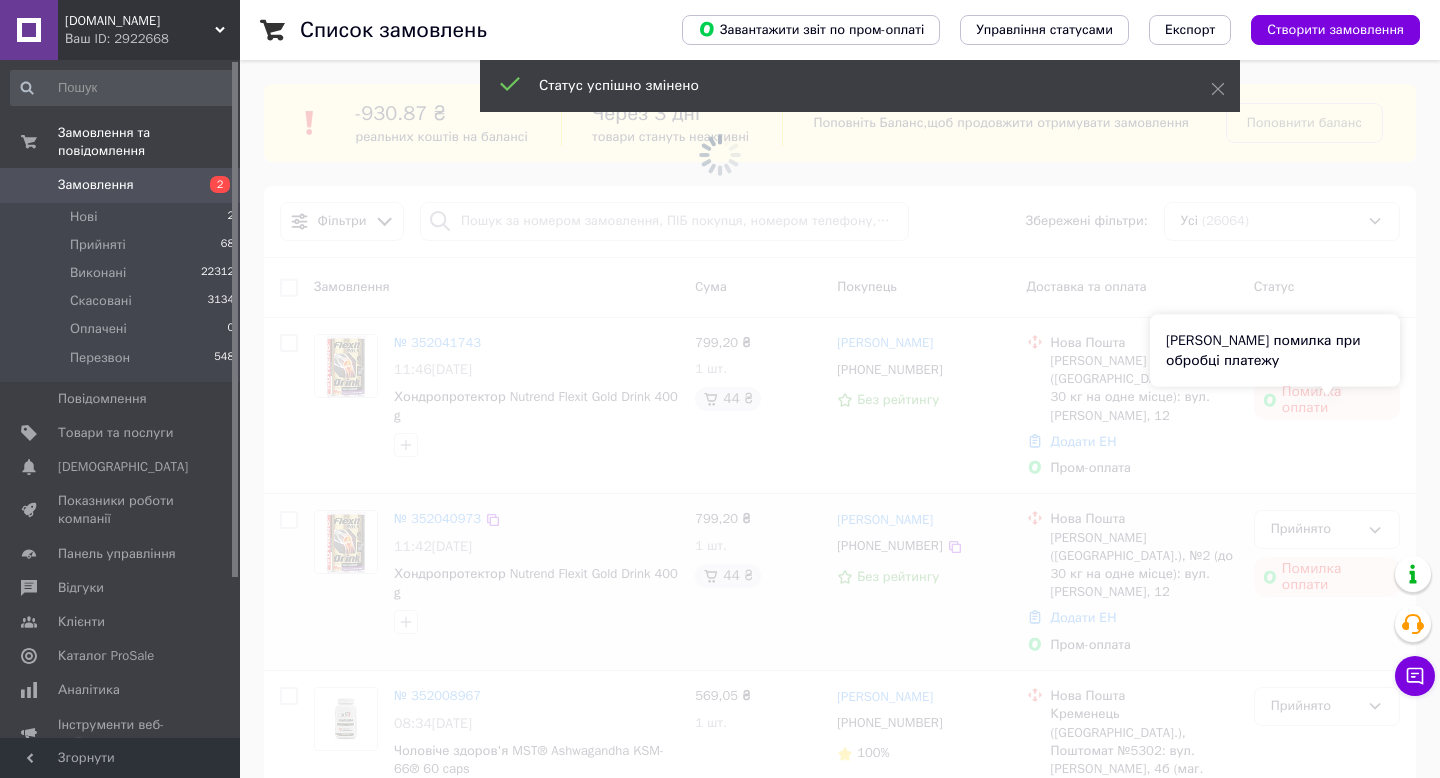 click on "Сталася помилка при обробці платежу" at bounding box center [1275, 351] 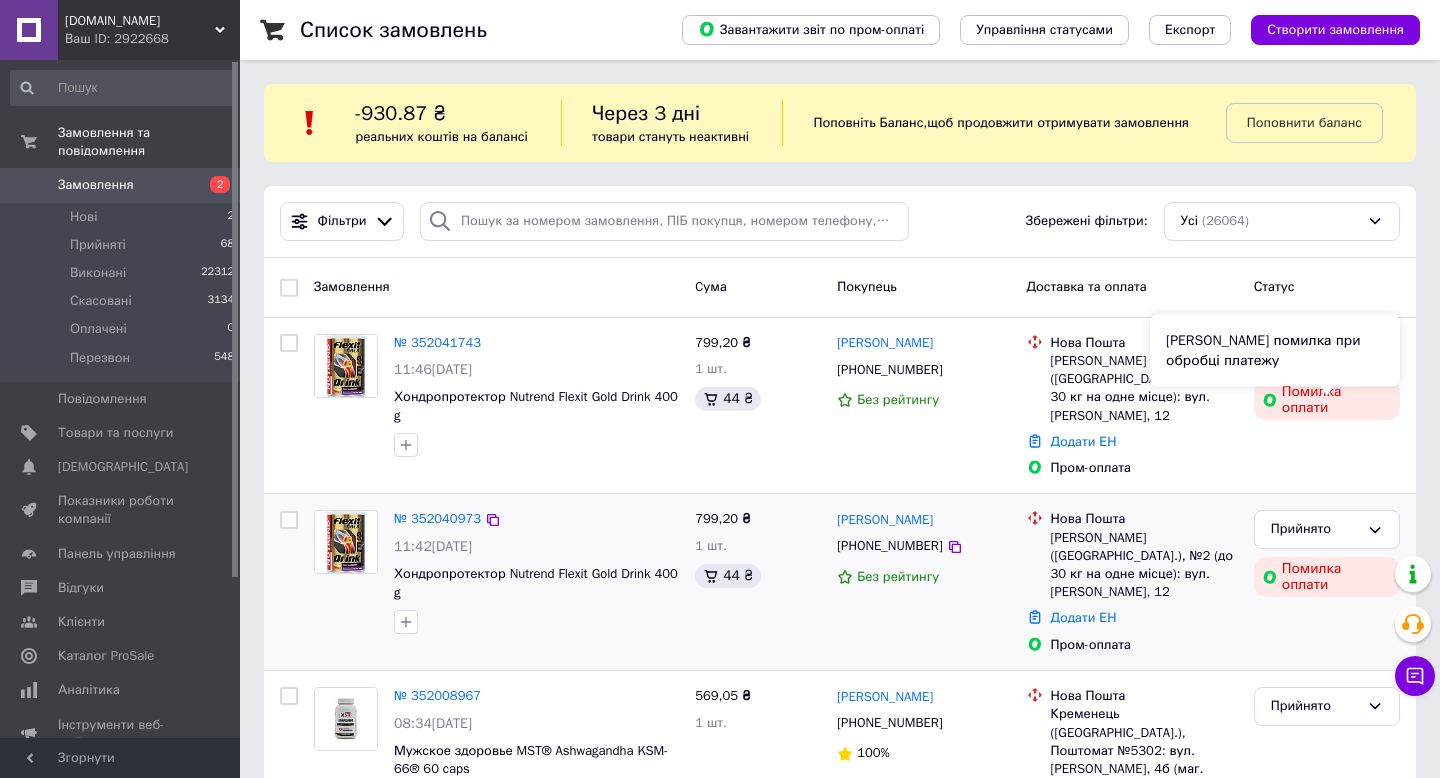 click on "Сталася помилка при обробці платежу" at bounding box center [1275, 351] 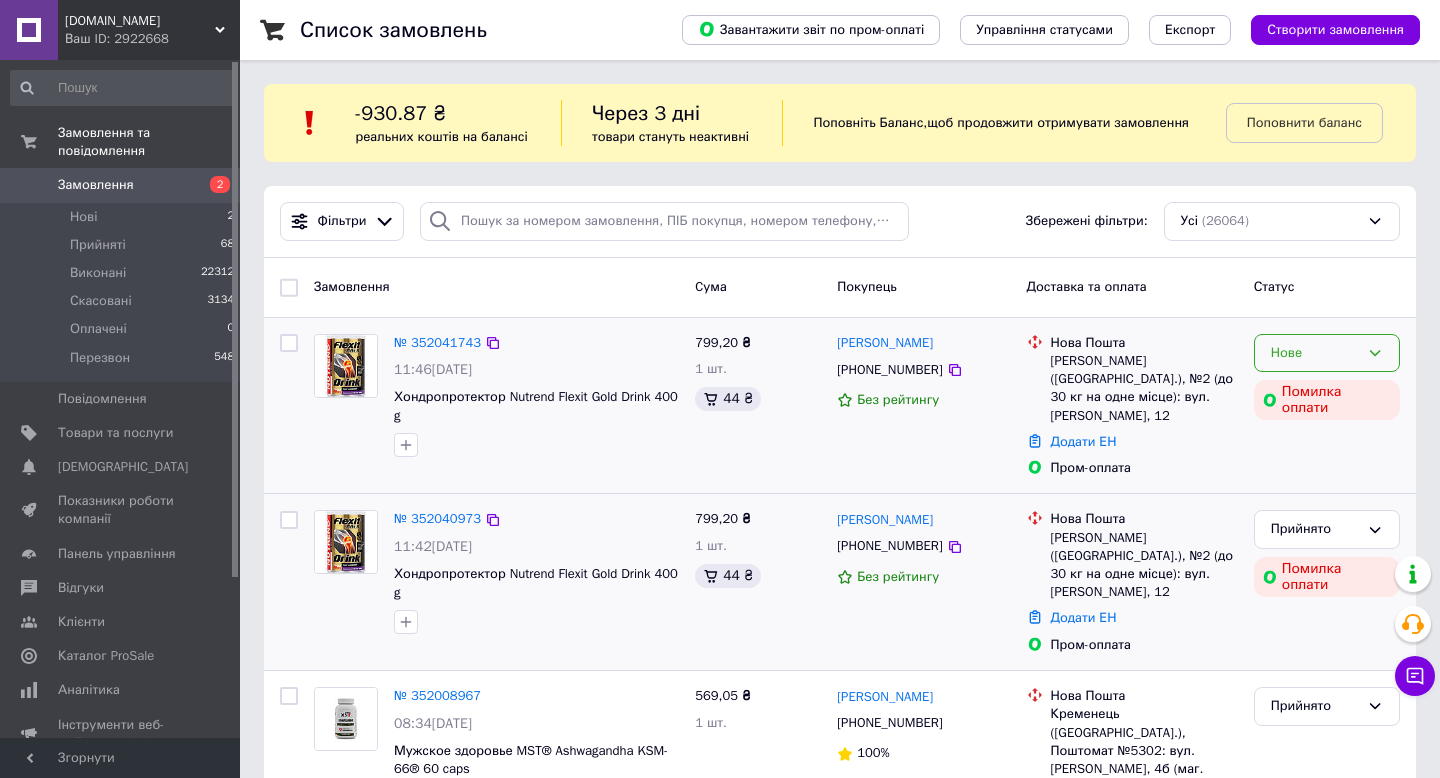 click on "Нове" at bounding box center (1315, 353) 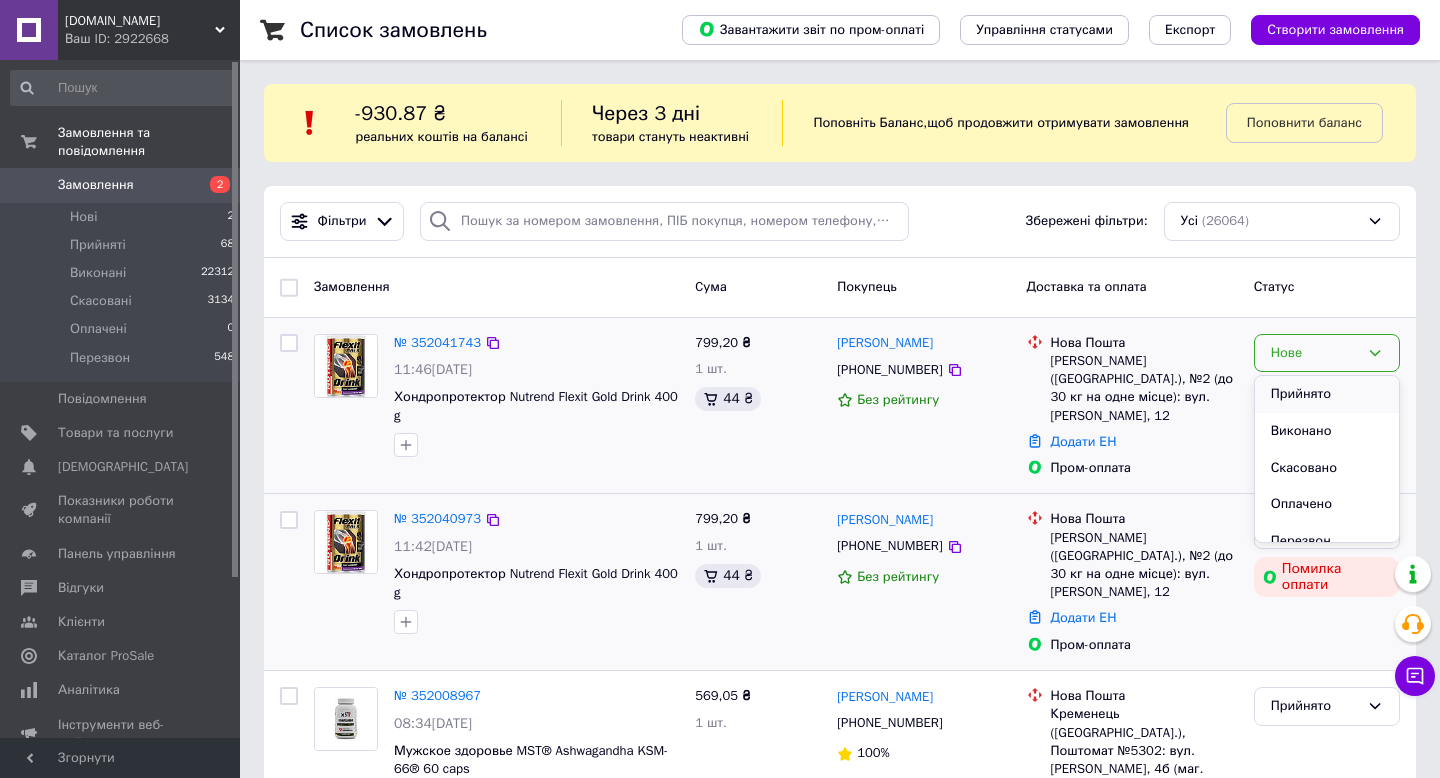 click on "Прийнято" at bounding box center [1327, 394] 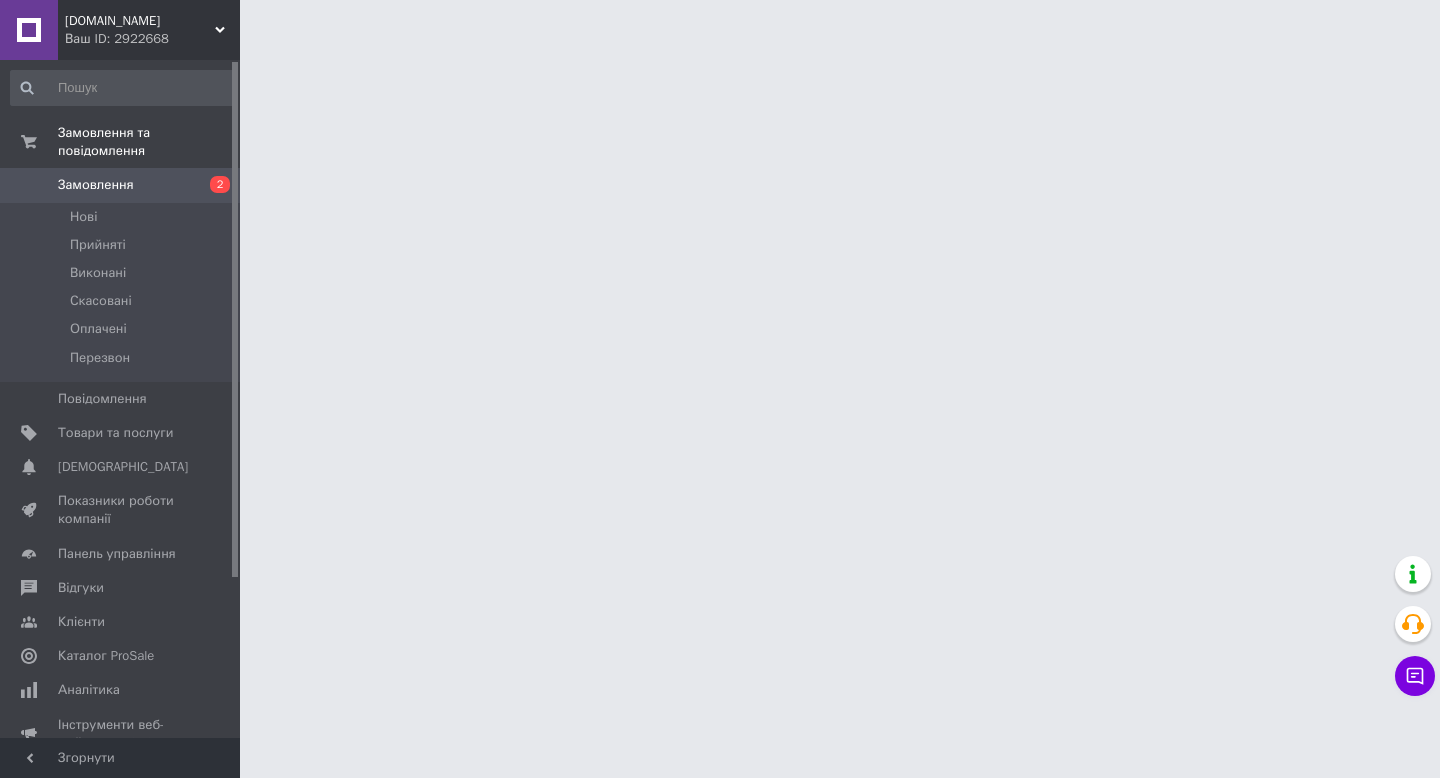 scroll, scrollTop: 0, scrollLeft: 0, axis: both 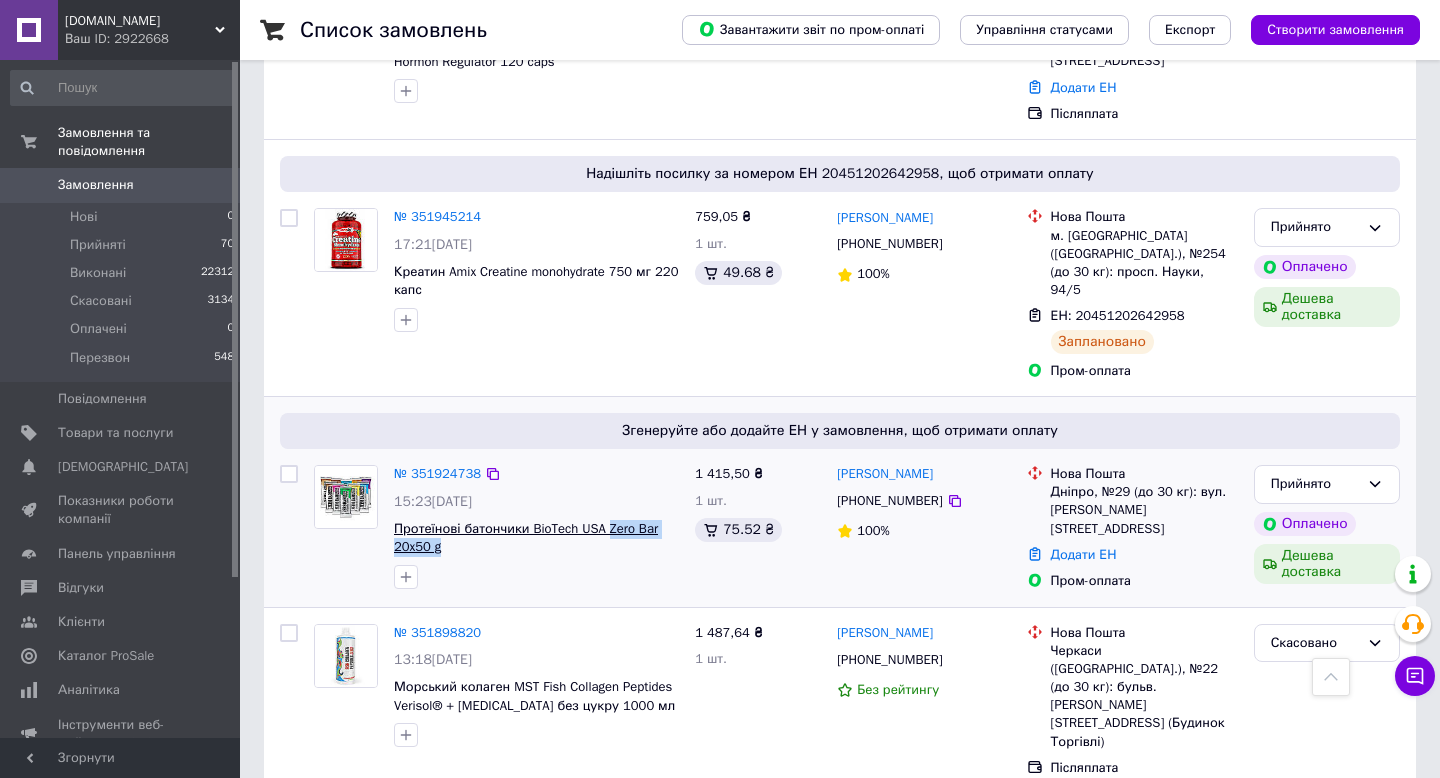 drag, startPoint x: 617, startPoint y: 460, endPoint x: 617, endPoint y: 440, distance: 20 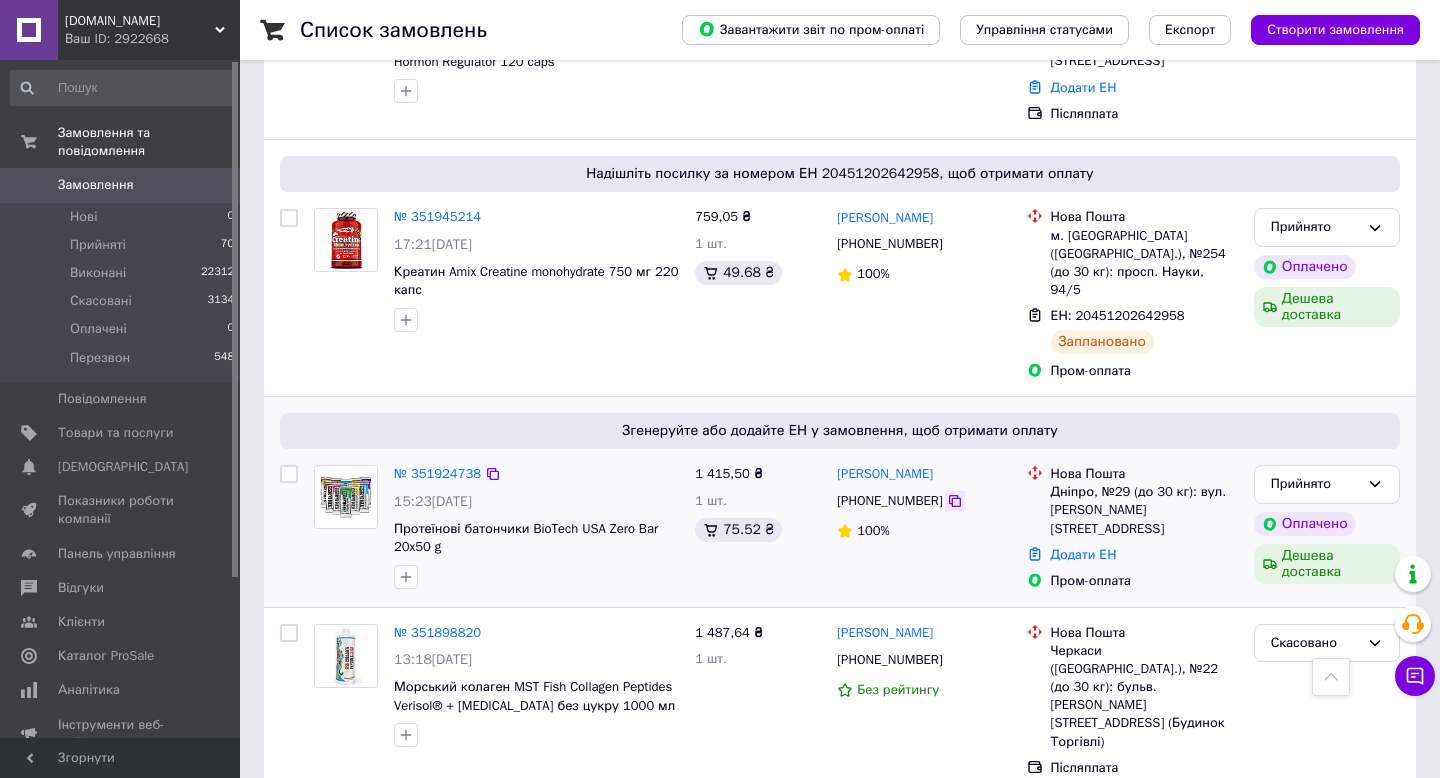 click 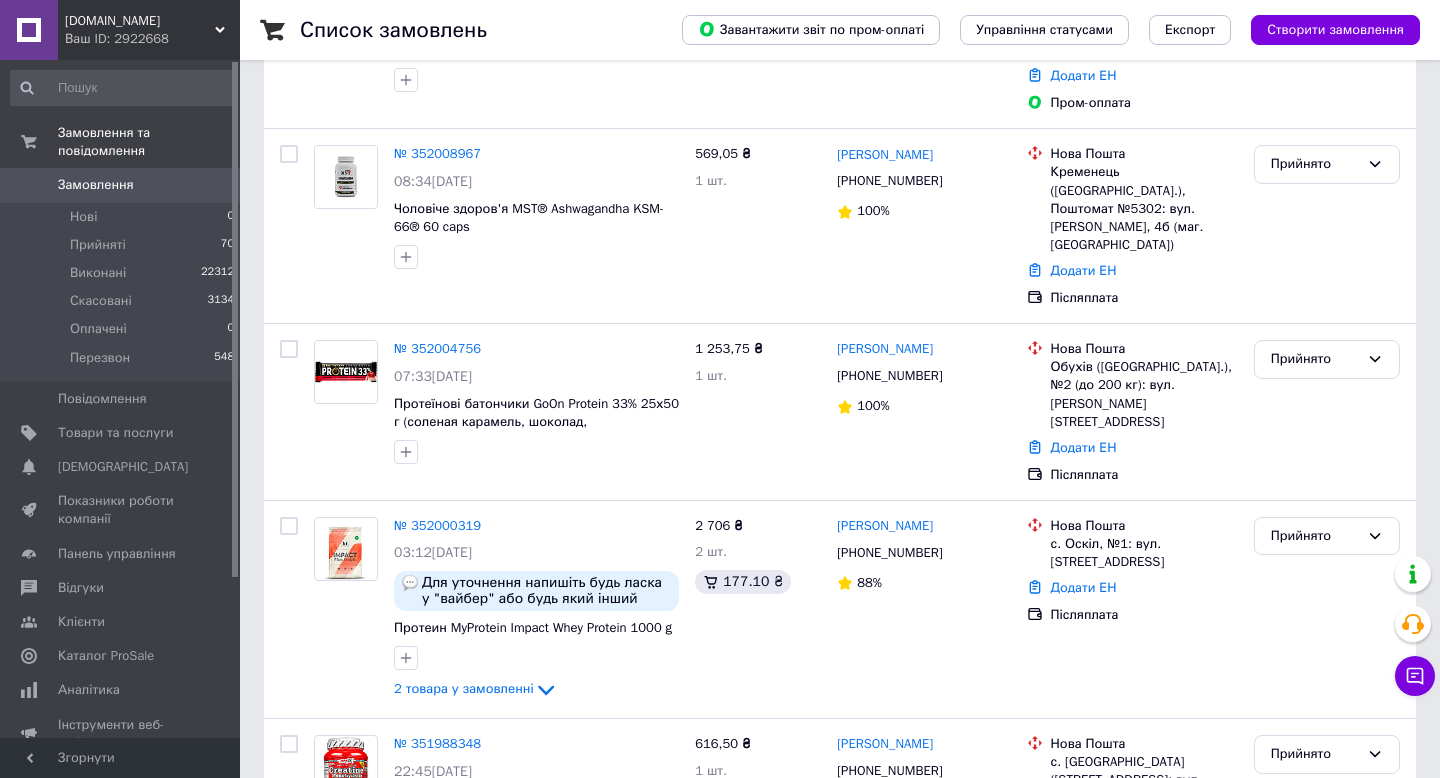 scroll, scrollTop: 552, scrollLeft: 0, axis: vertical 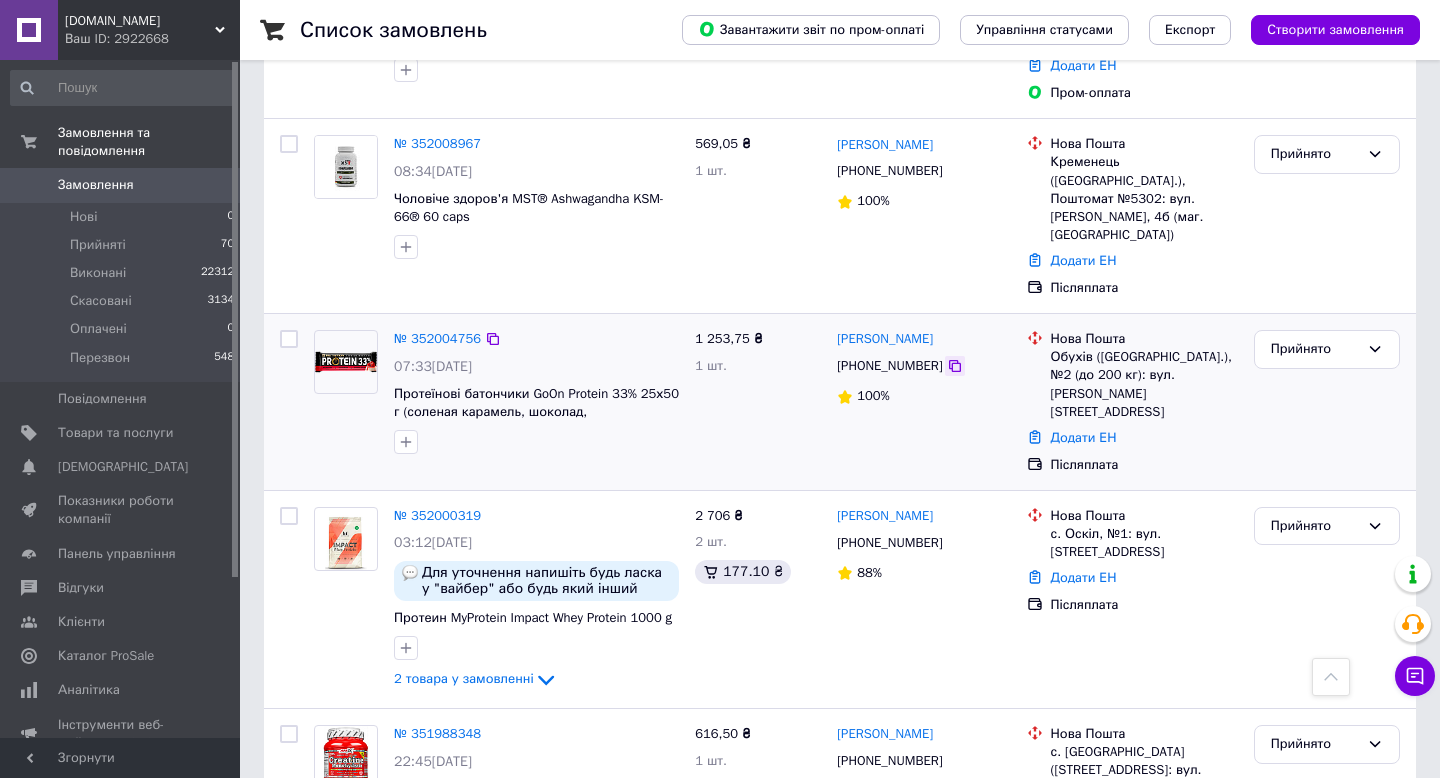 click 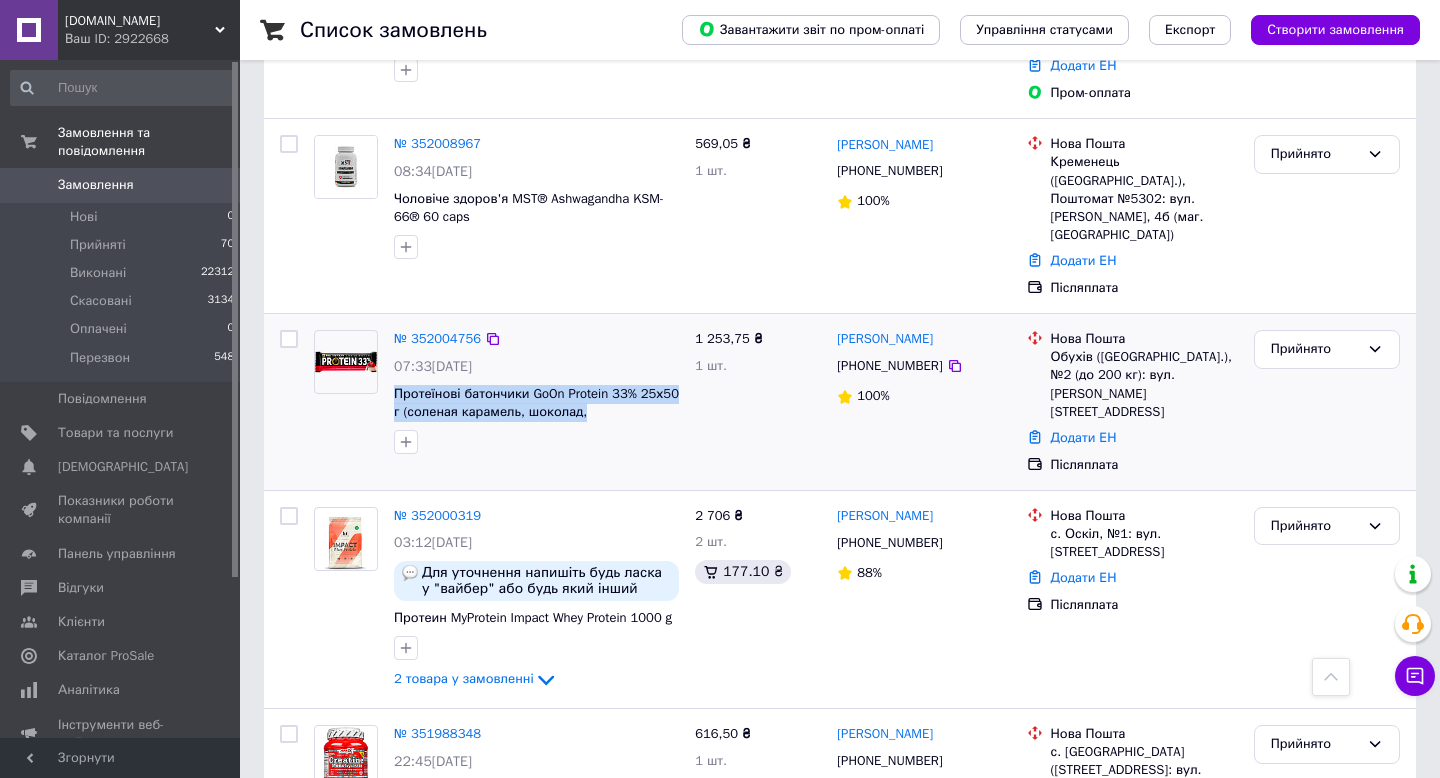 drag, startPoint x: 641, startPoint y: 378, endPoint x: 388, endPoint y: 352, distance: 254.33246 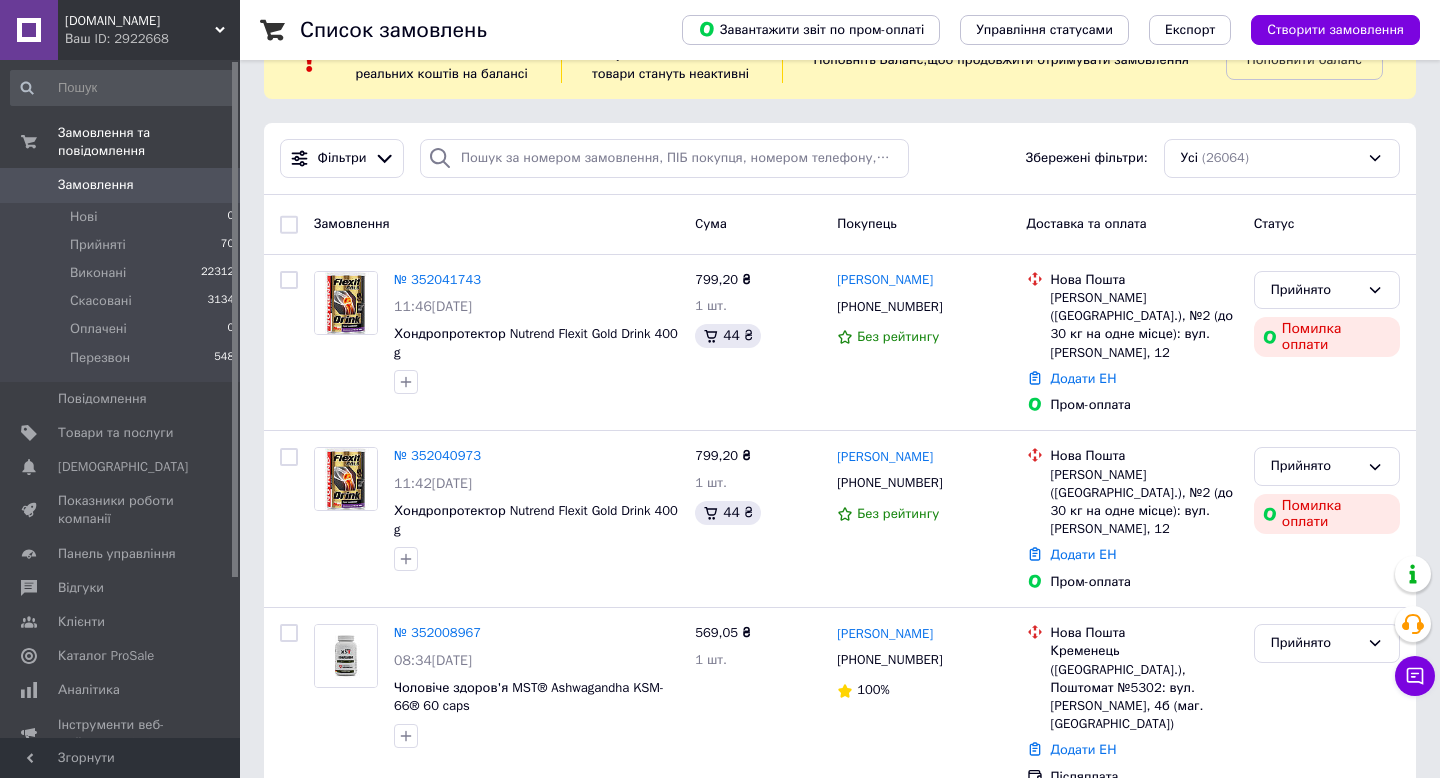 scroll, scrollTop: 62, scrollLeft: 0, axis: vertical 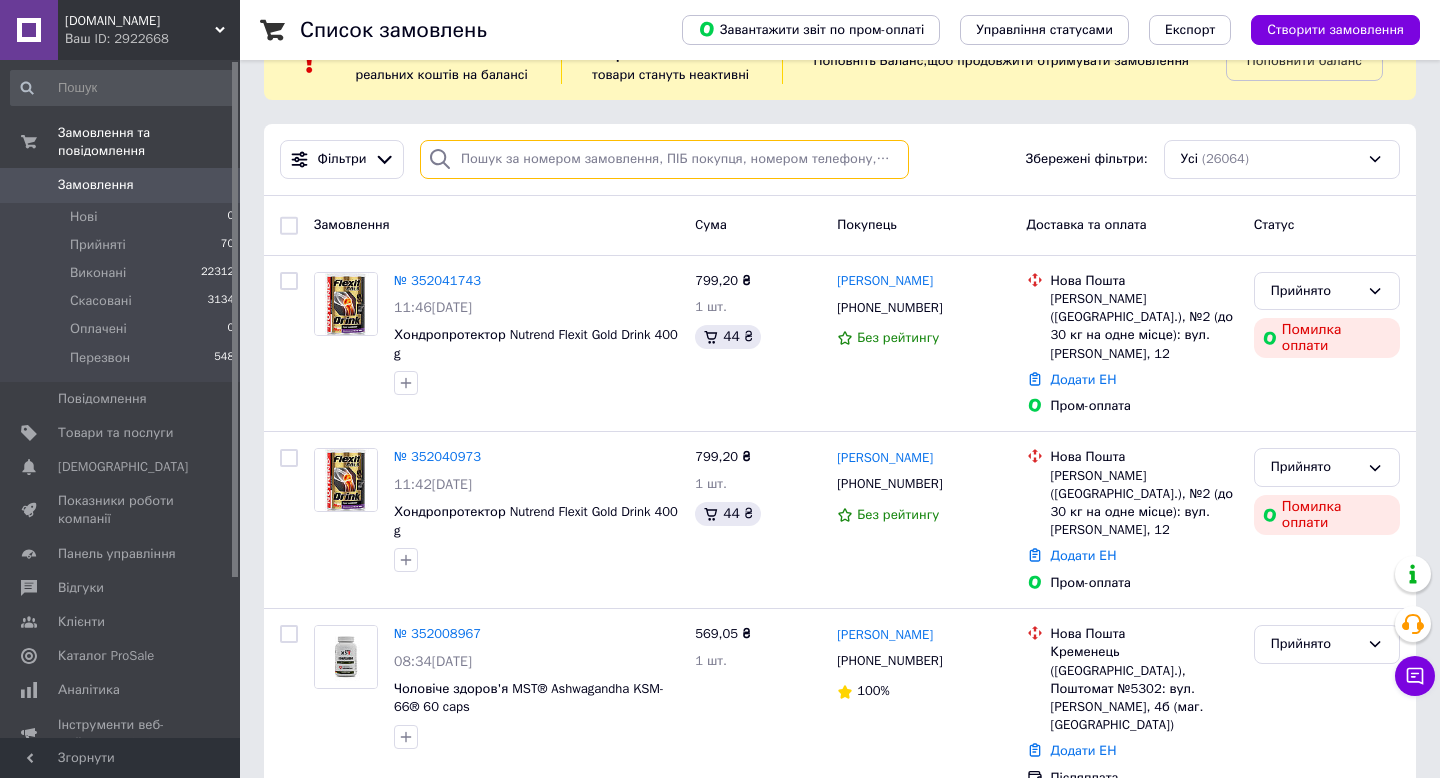 click at bounding box center (664, 159) 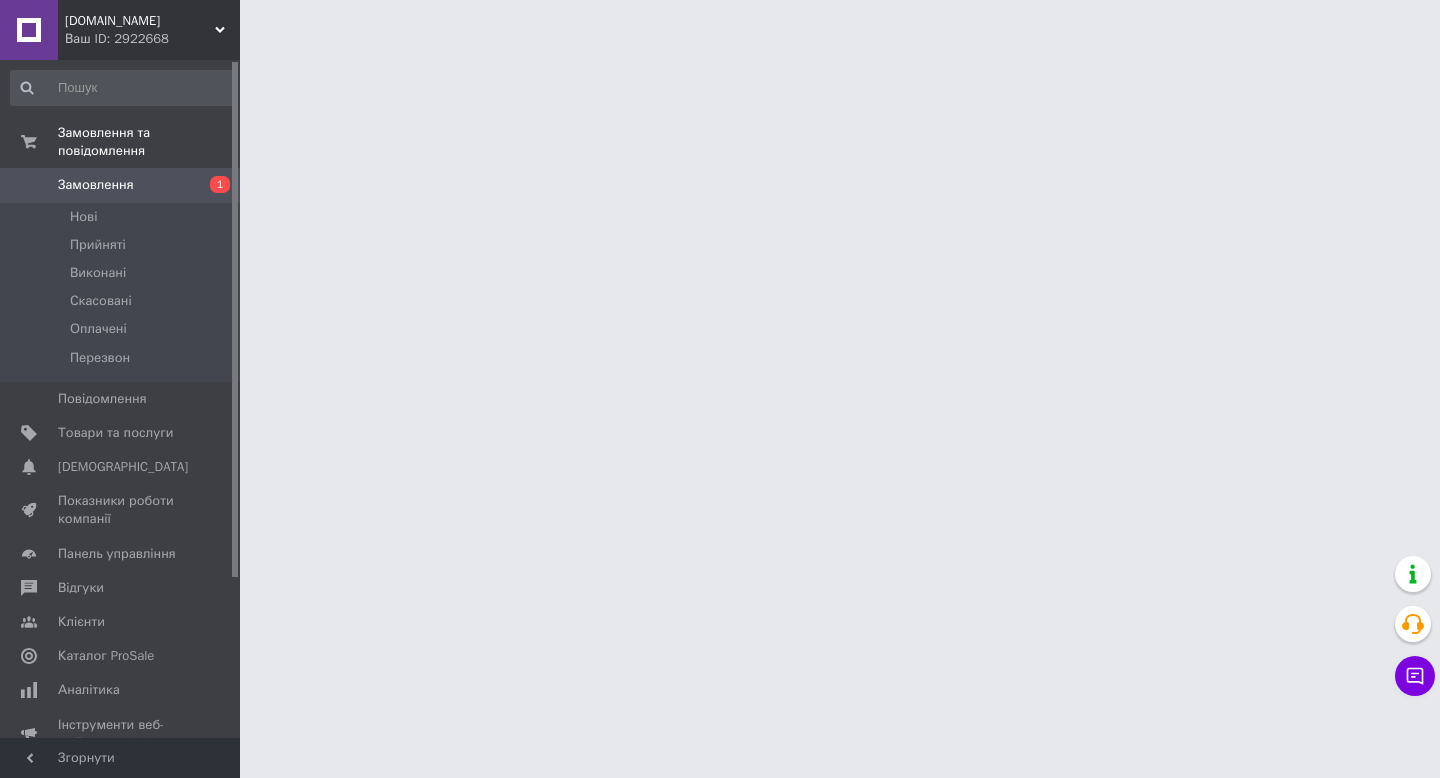 scroll, scrollTop: 0, scrollLeft: 0, axis: both 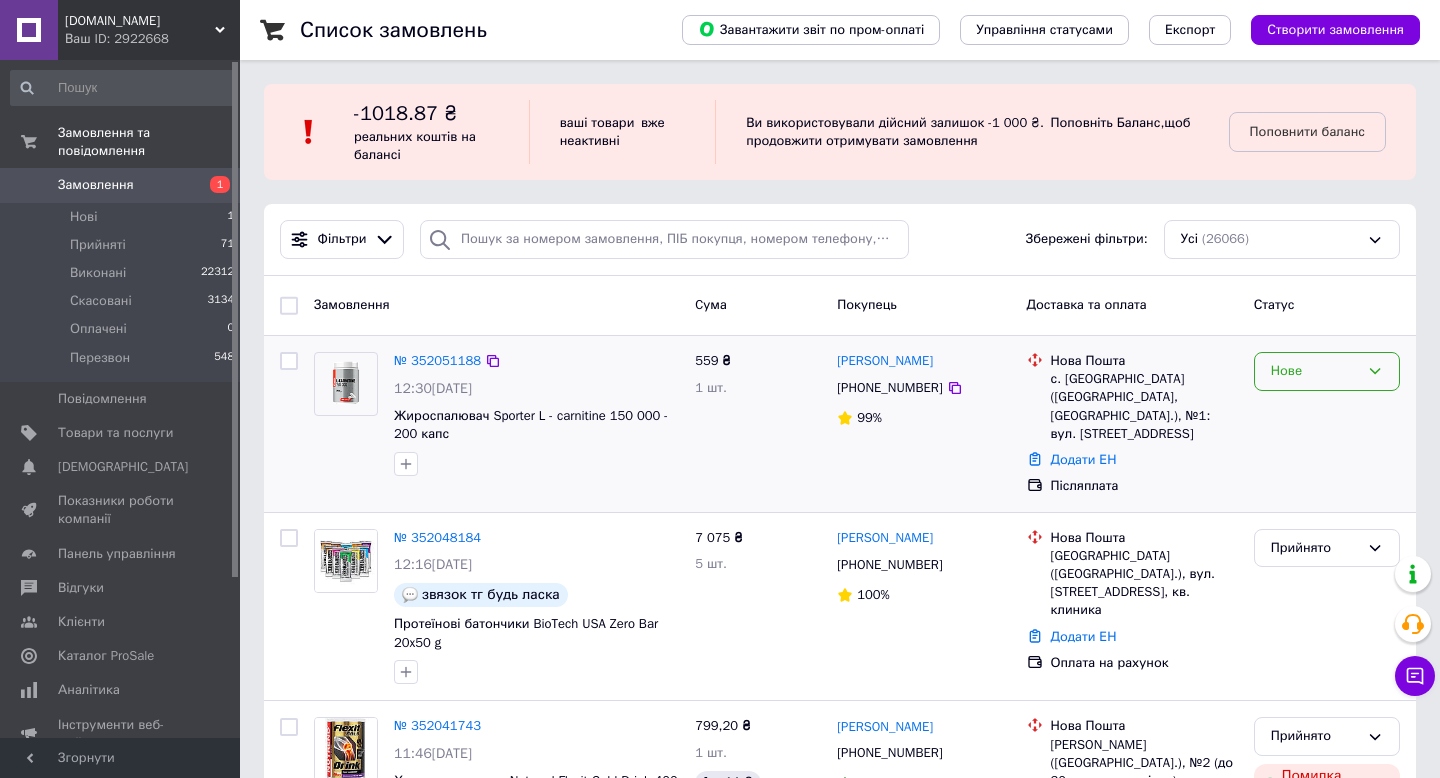 click 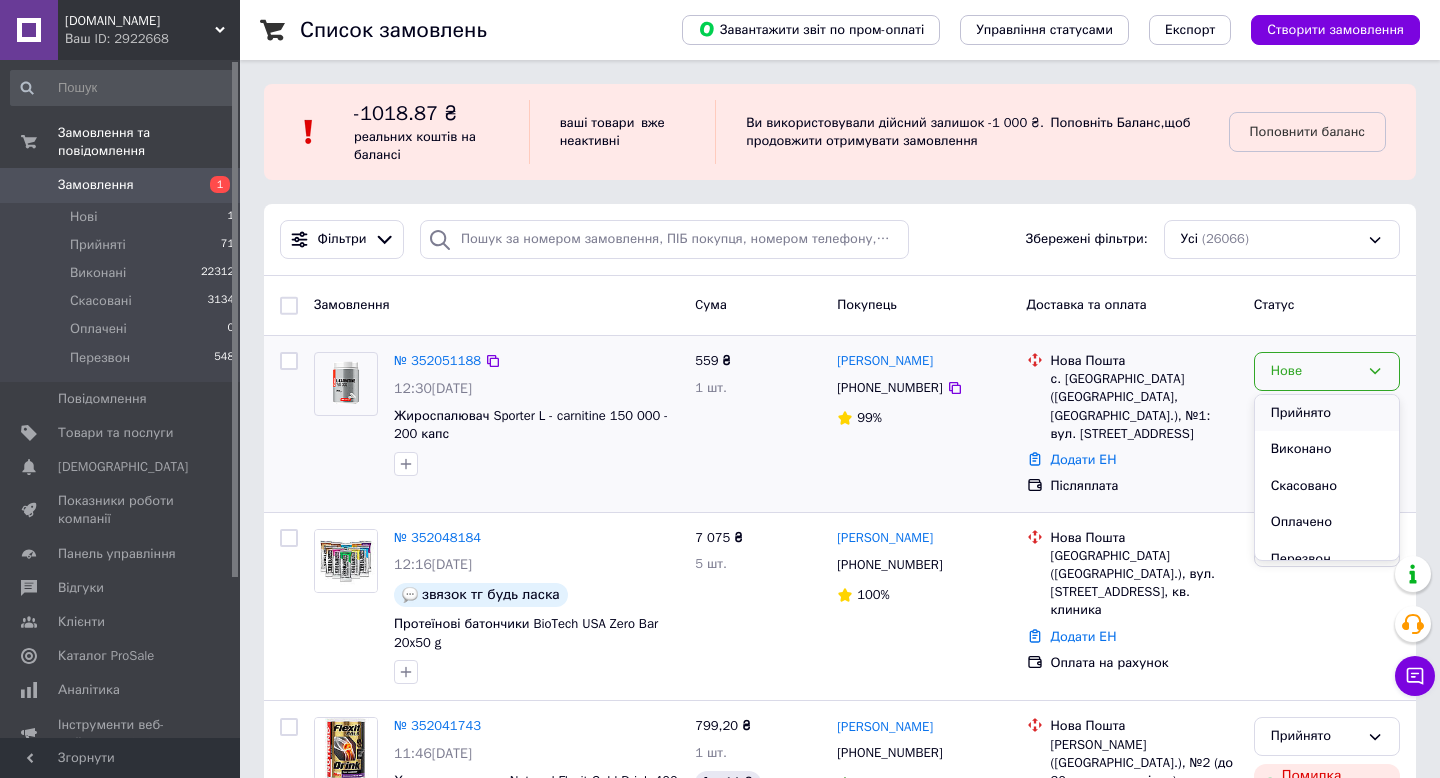 click on "Прийнято" at bounding box center [1327, 413] 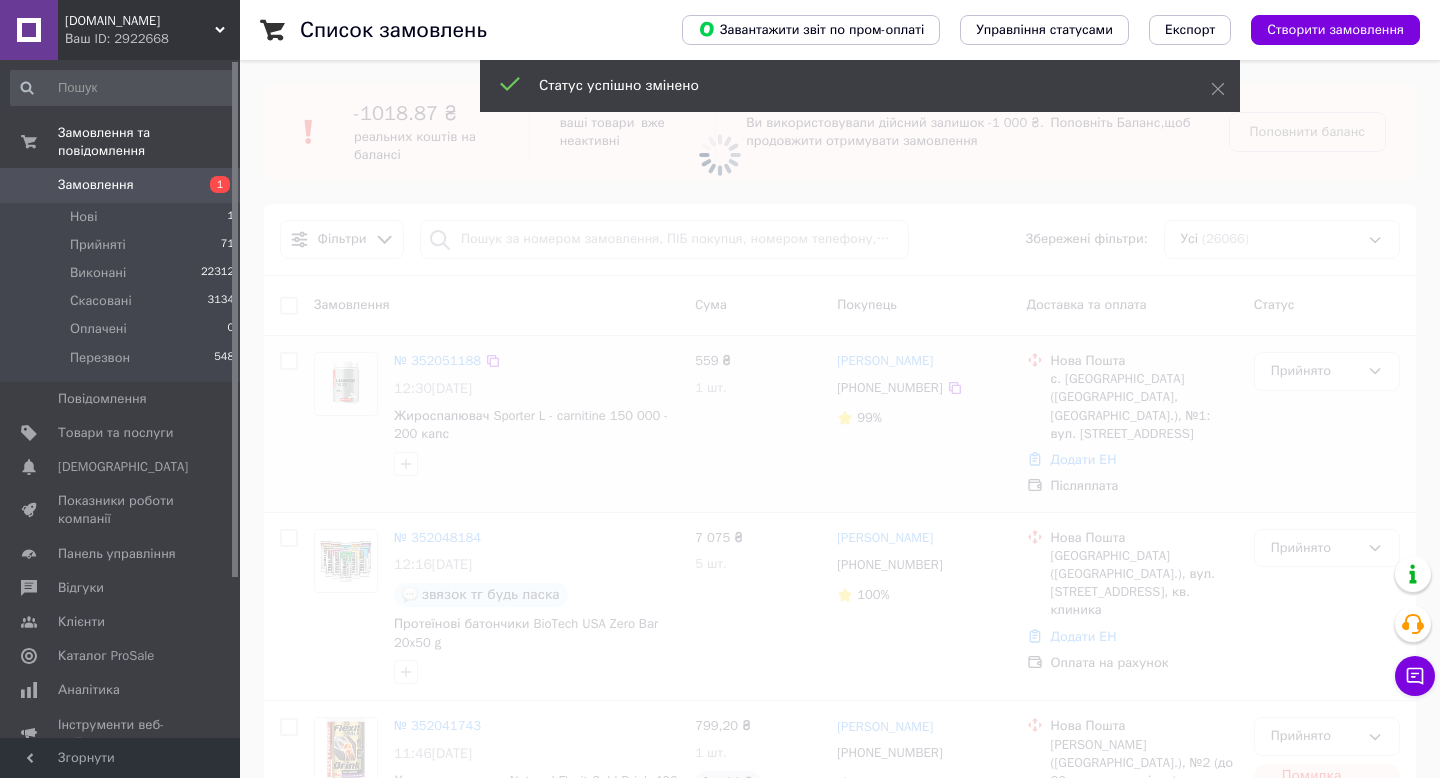 click at bounding box center (720, 154) 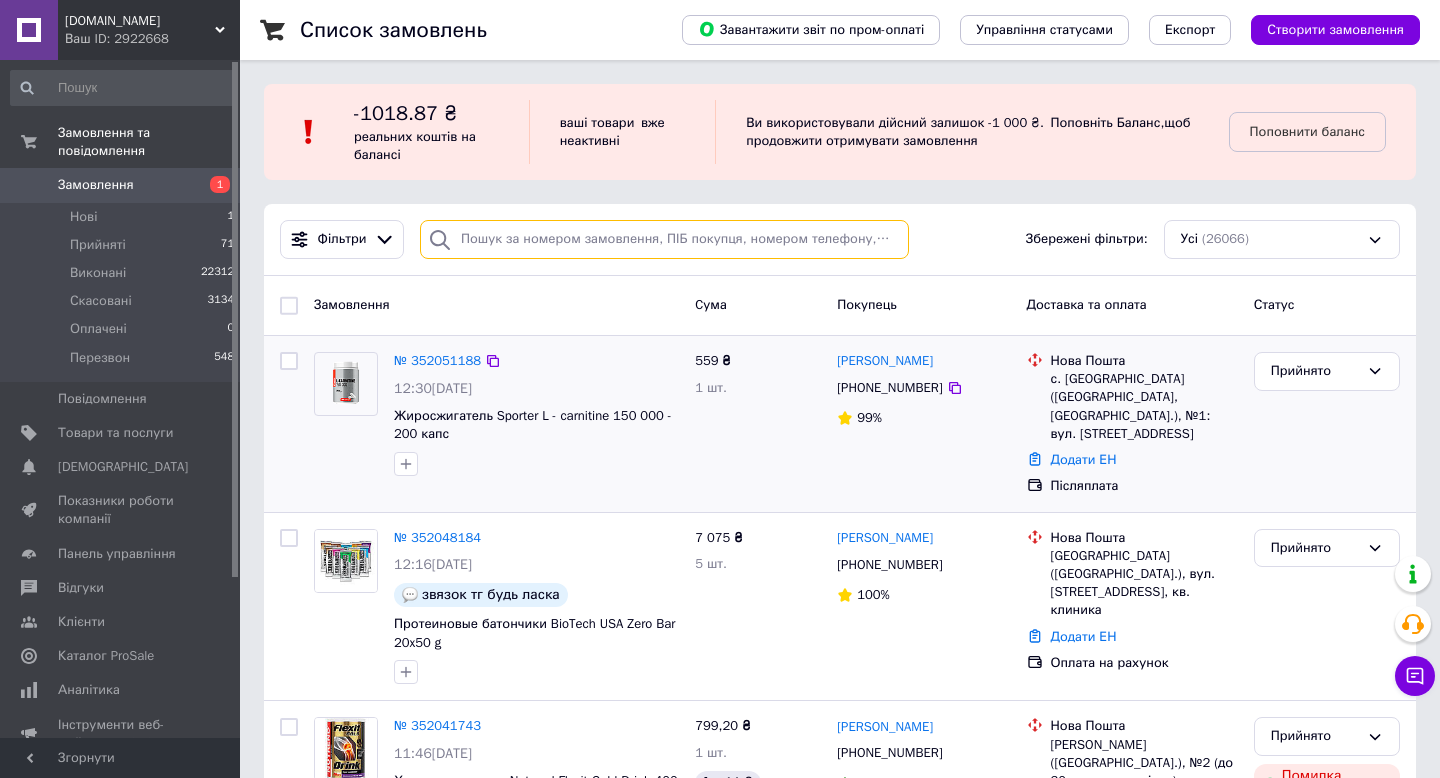 click at bounding box center [664, 239] 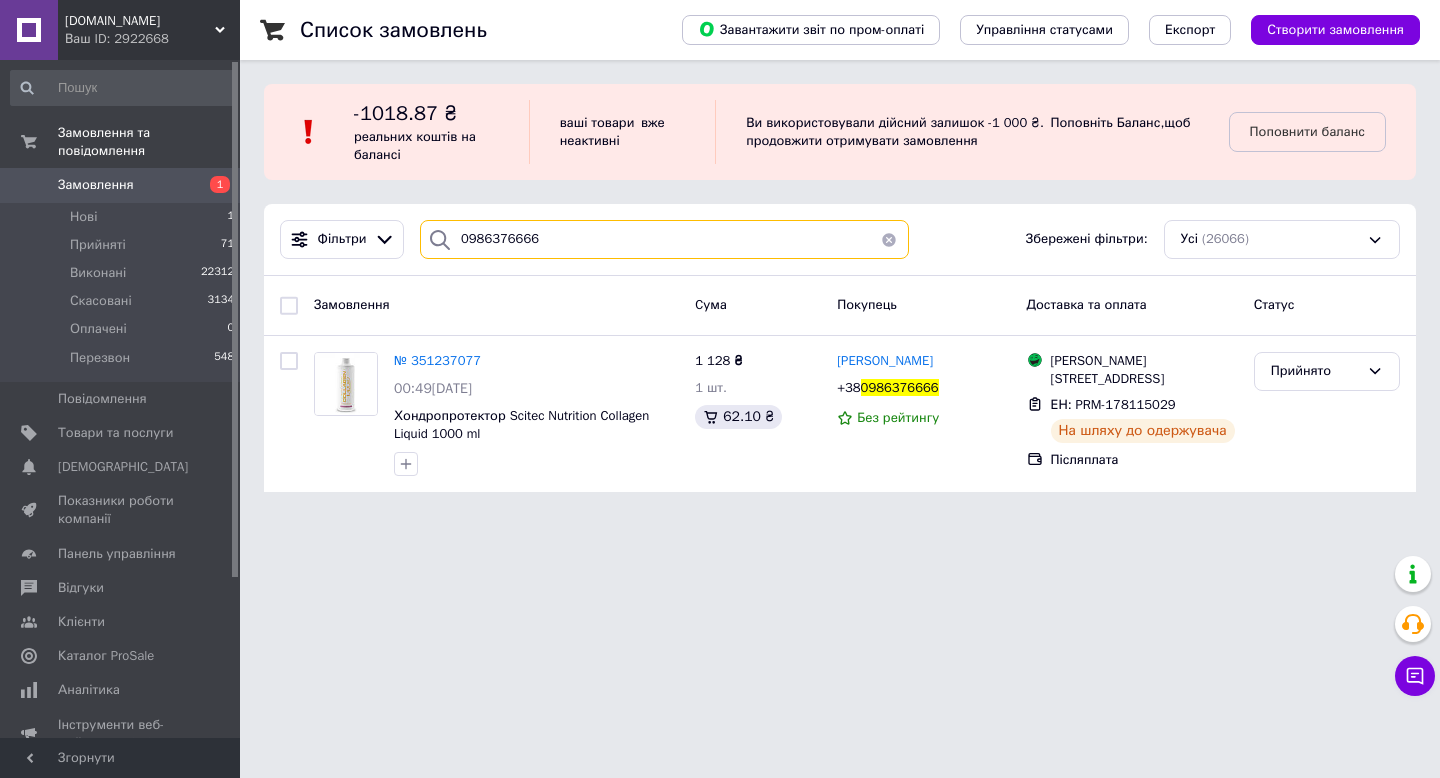 type on "0986376666" 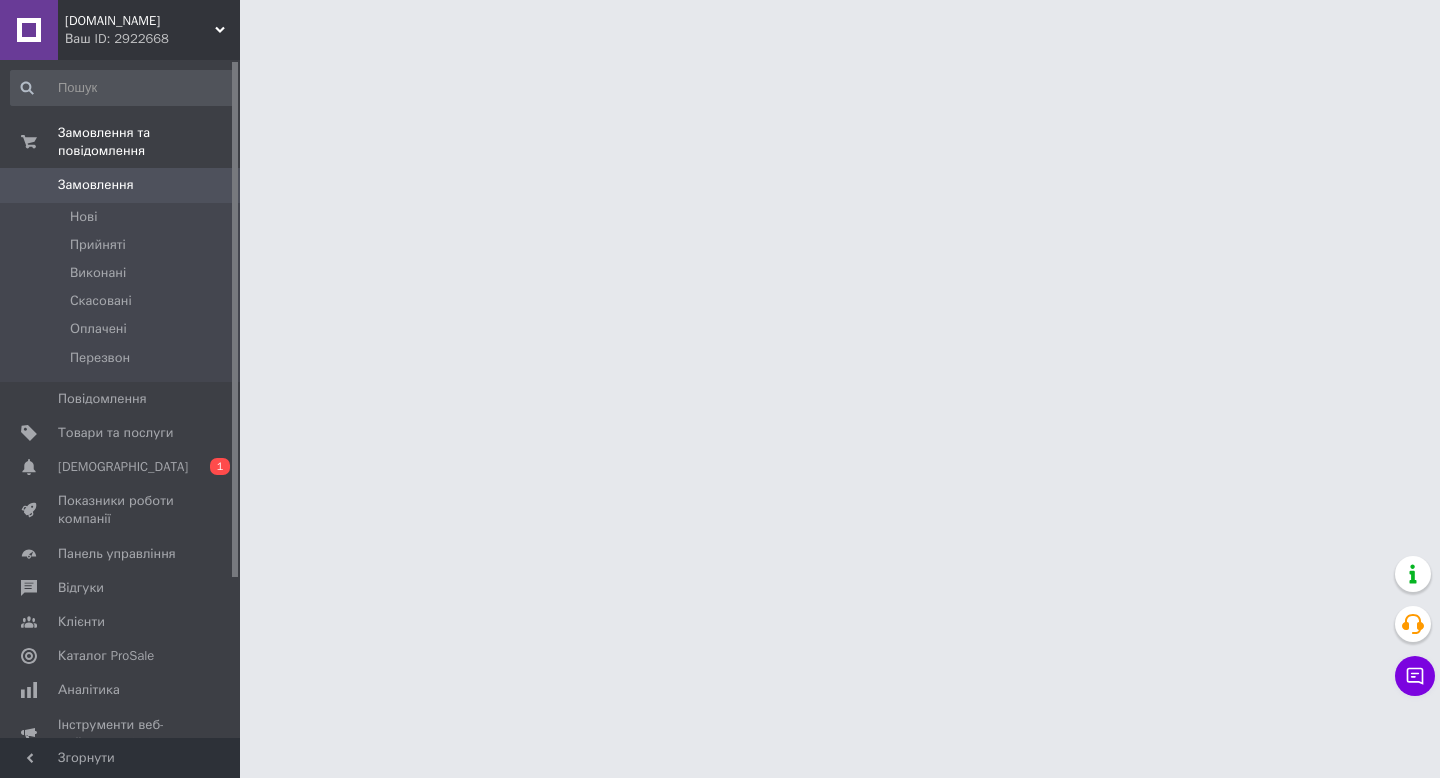 scroll, scrollTop: 0, scrollLeft: 0, axis: both 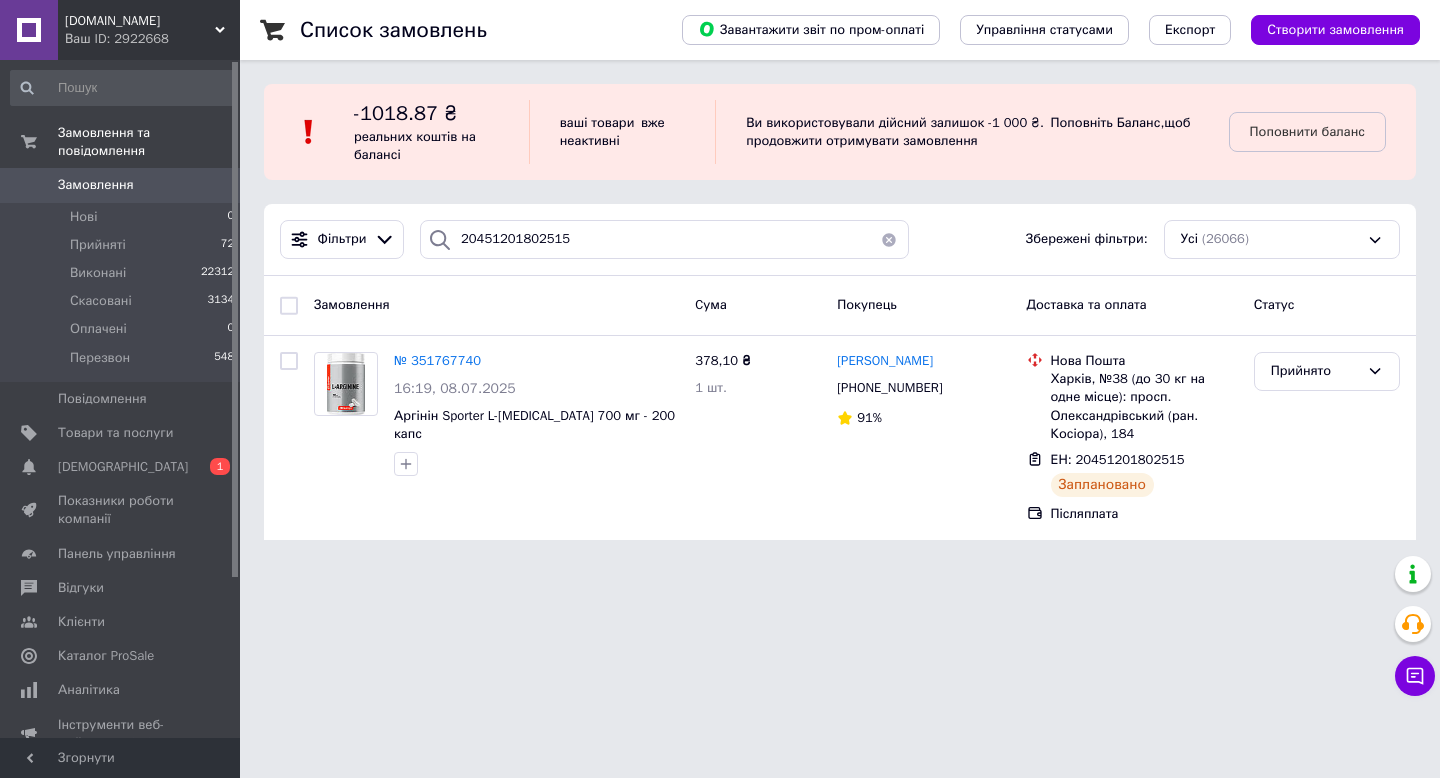 click at bounding box center (889, 239) 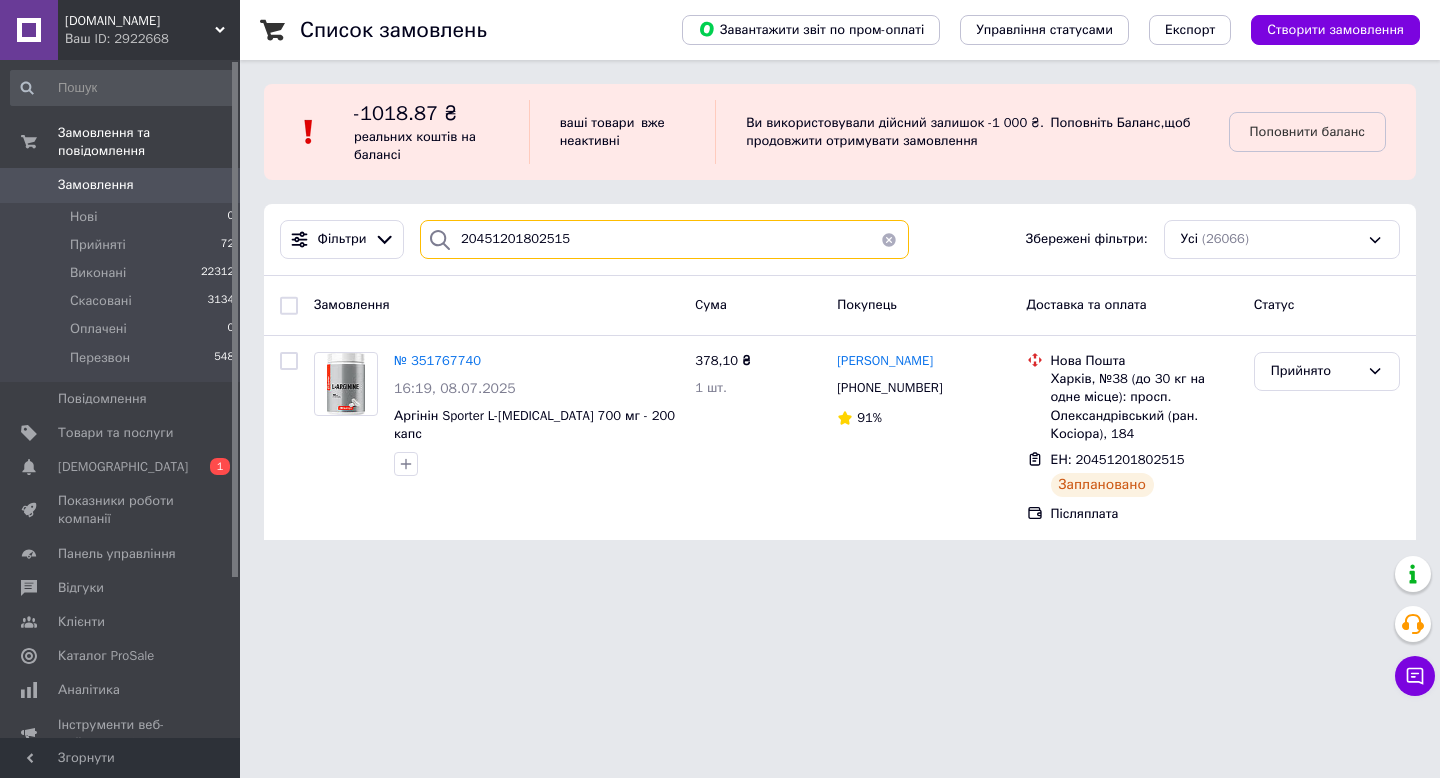 type 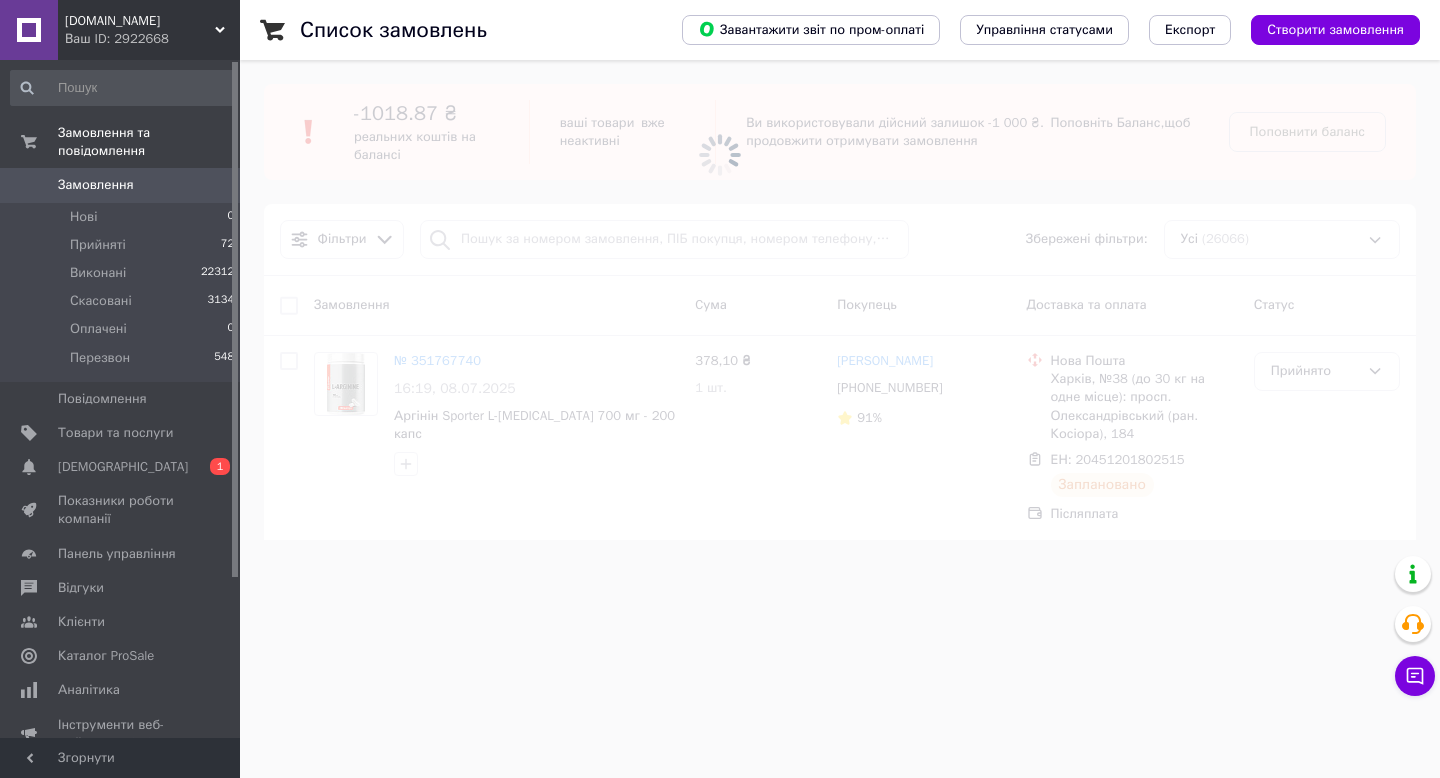 click on "Замовлення" at bounding box center [96, 185] 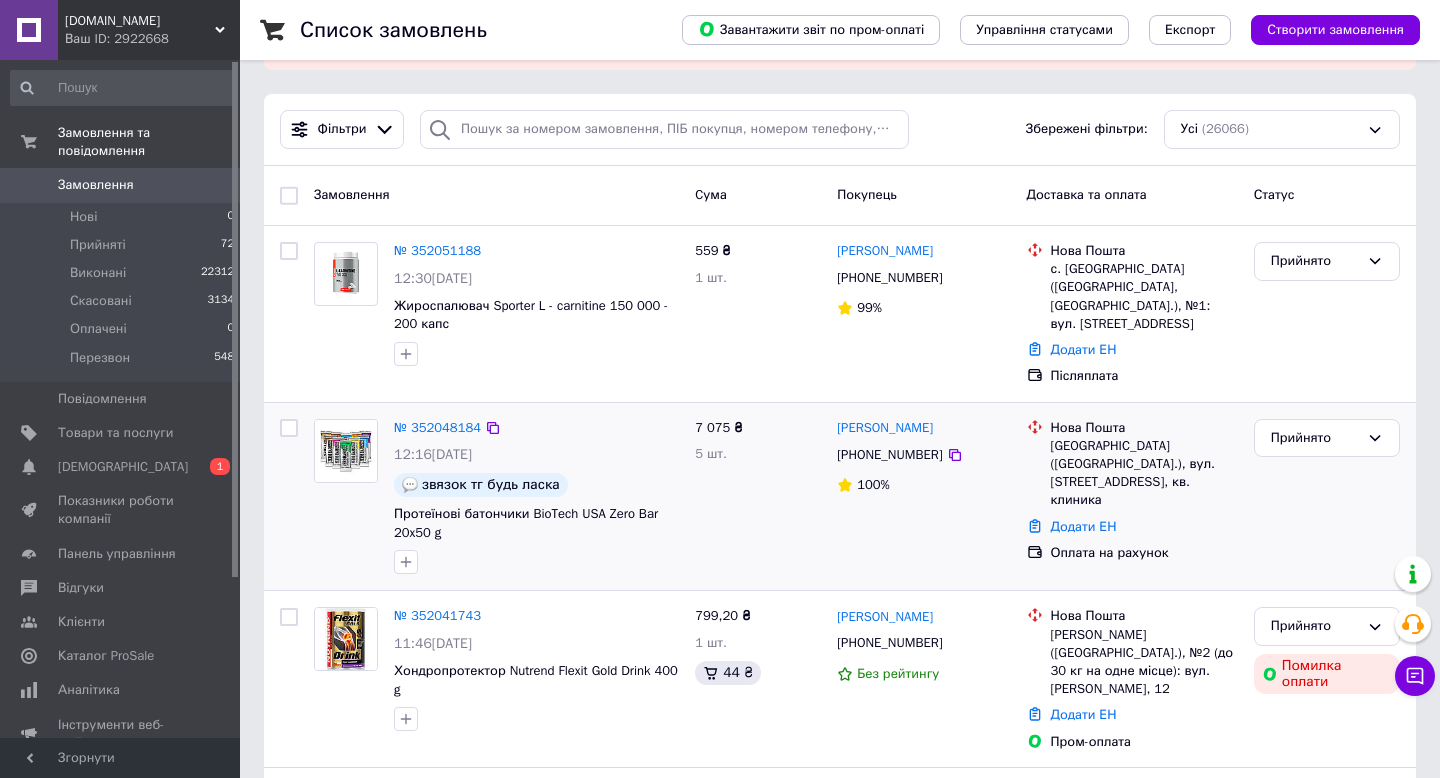 scroll, scrollTop: 112, scrollLeft: 0, axis: vertical 